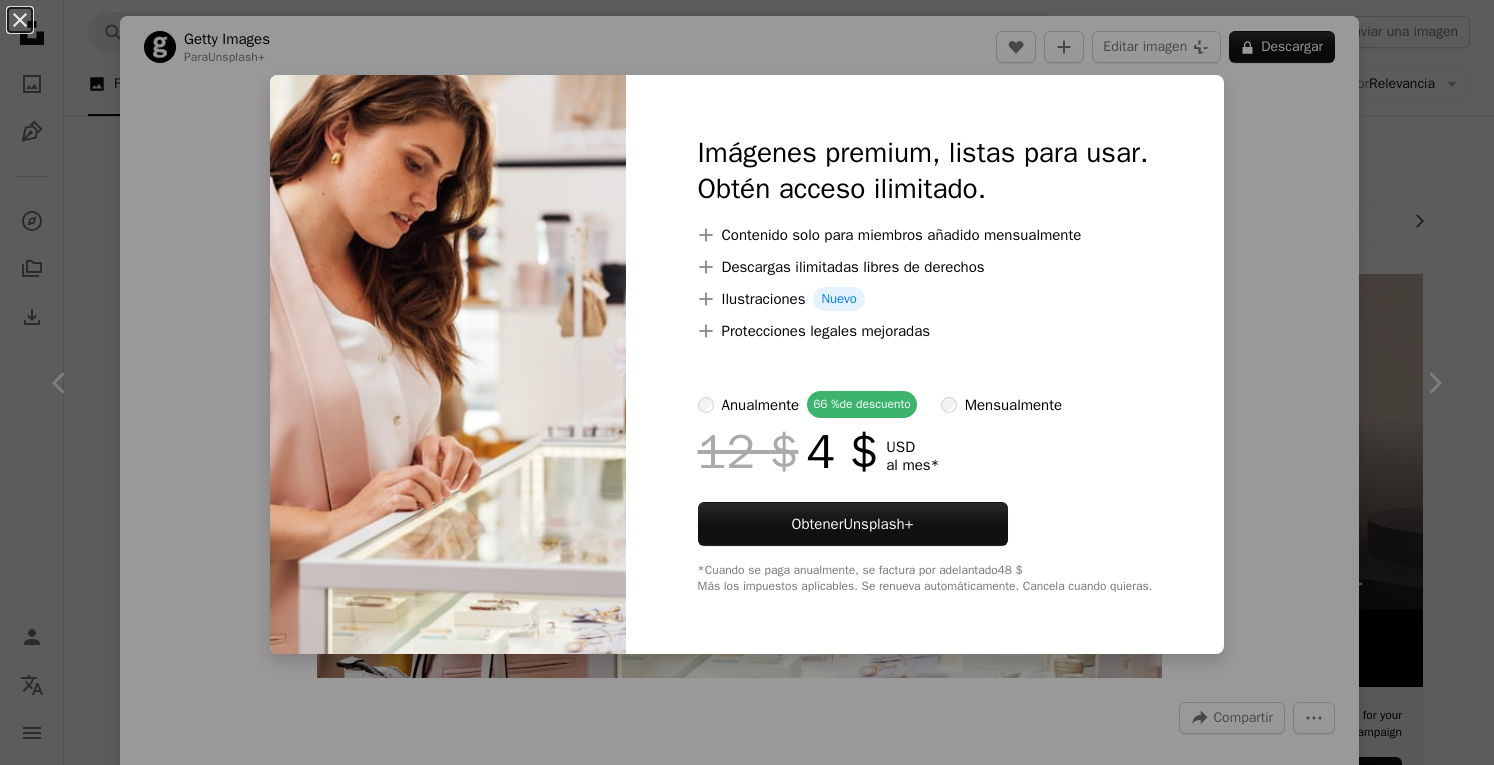 scroll, scrollTop: 1900, scrollLeft: 0, axis: vertical 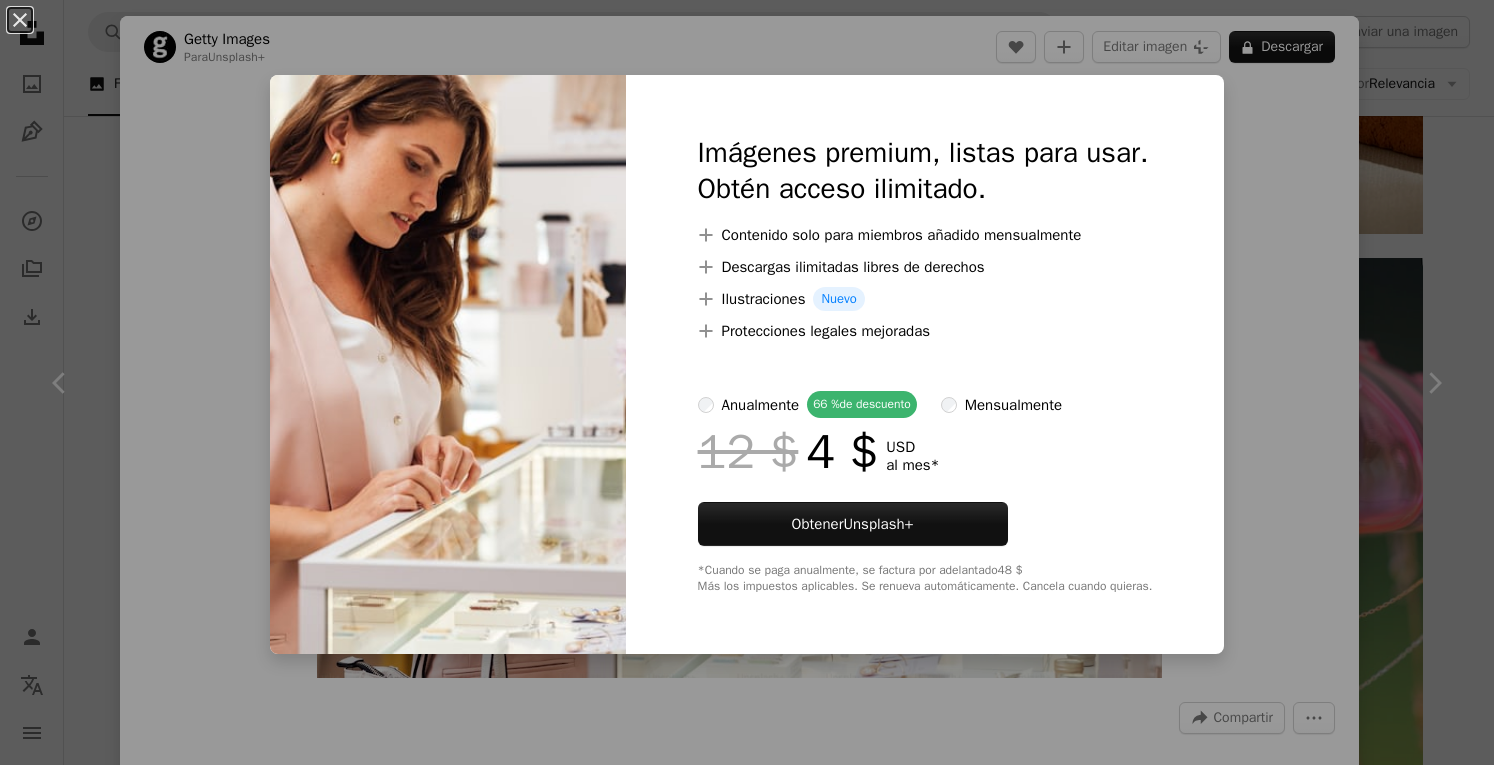 click on "An X shape Imágenes premium, listas para usar. Obtén acceso ilimitado. A plus sign Contenido solo para miembros añadido mensualmente A plus sign Descargas ilimitadas libres de derechos A plus sign Ilustraciones  Nuevo A plus sign Protecciones legales mejoradas anualmente 66 %  de descuento mensualmente 12 $   4 $ USD al mes * Obtener  Unsplash+ *Cuando se paga anualmente, se factura por adelantado  48 $ Más los impuestos aplicables. Se renueva automáticamente. Cancela cuando quieras." at bounding box center [747, 382] 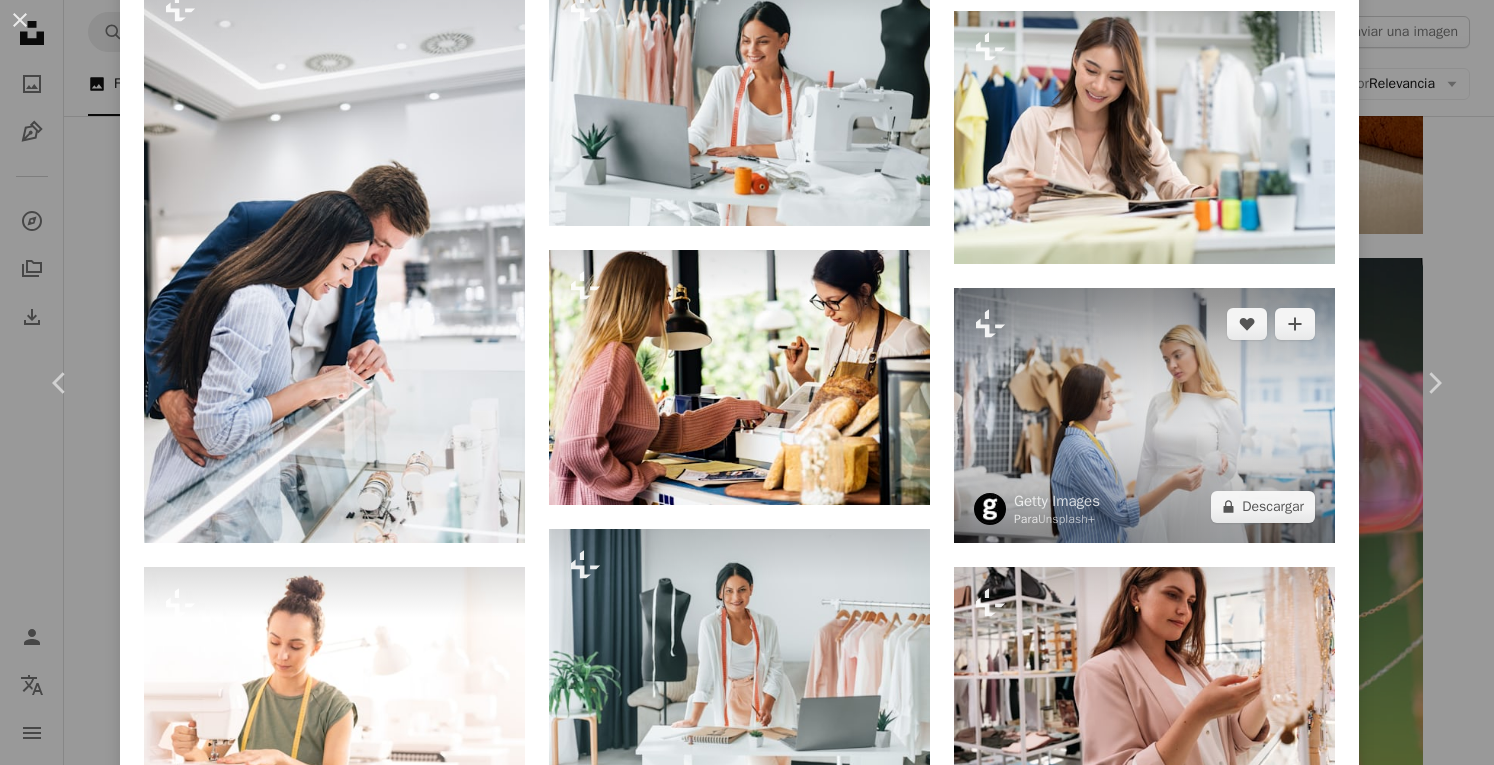 scroll, scrollTop: 2500, scrollLeft: 0, axis: vertical 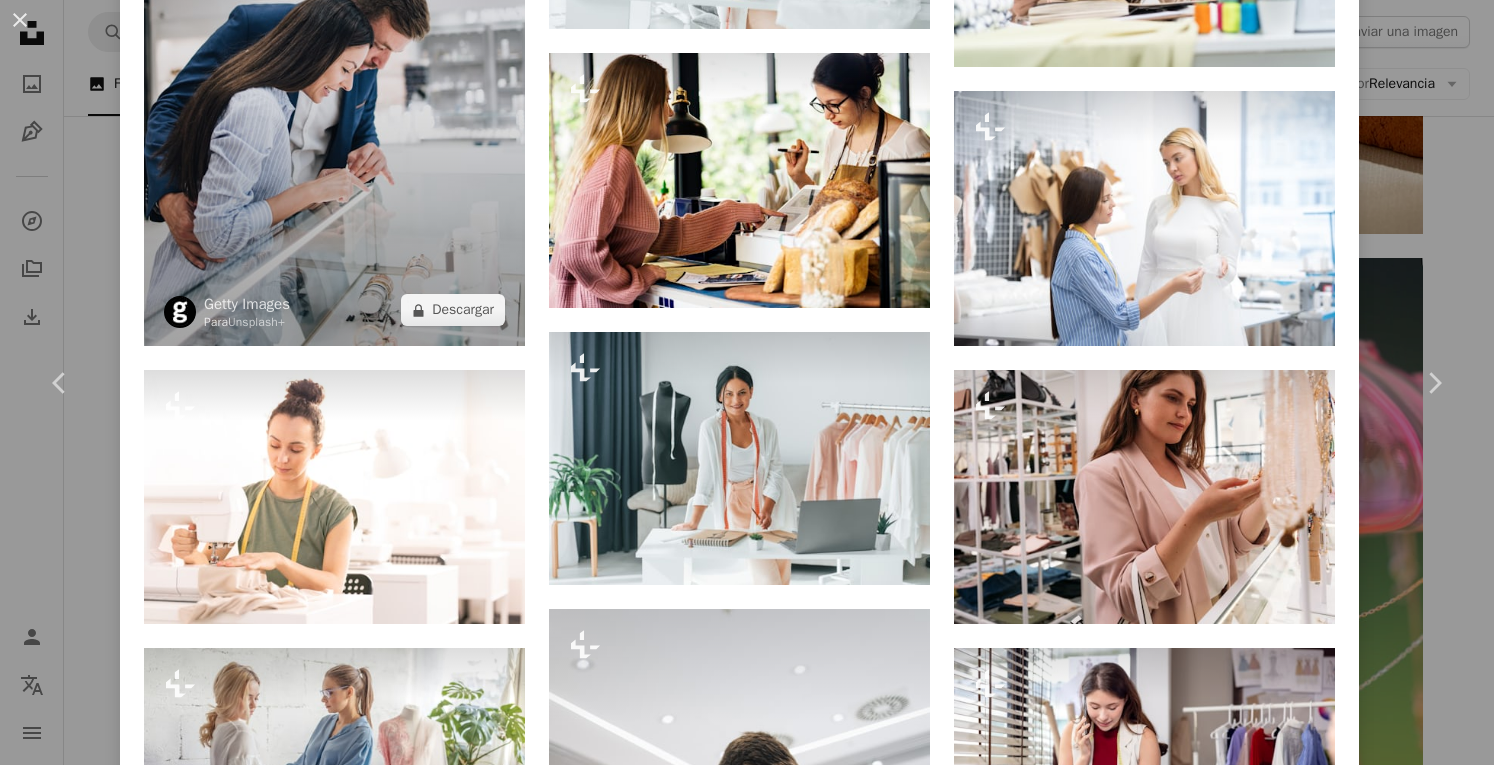 click at bounding box center (334, 61) 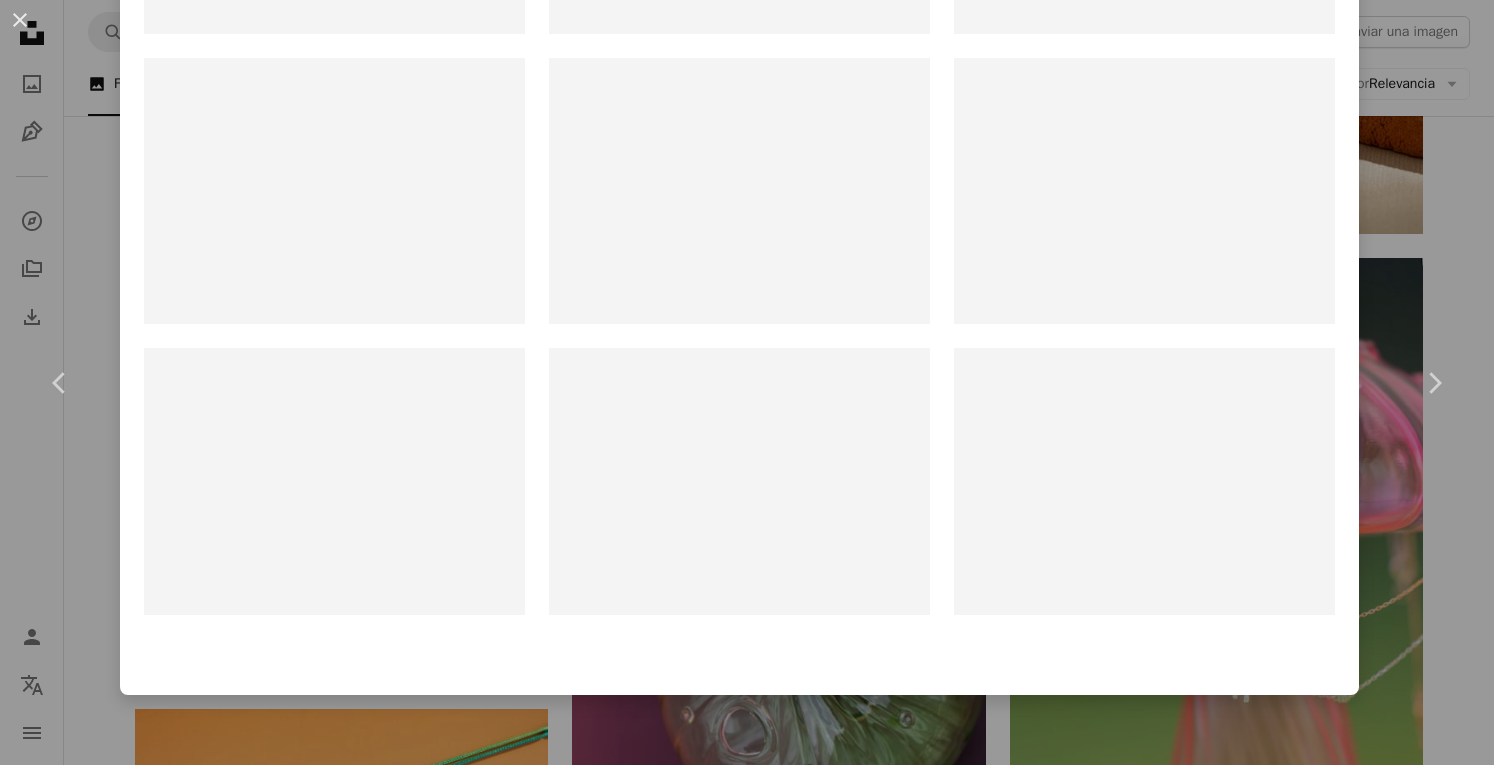 scroll, scrollTop: 0, scrollLeft: 0, axis: both 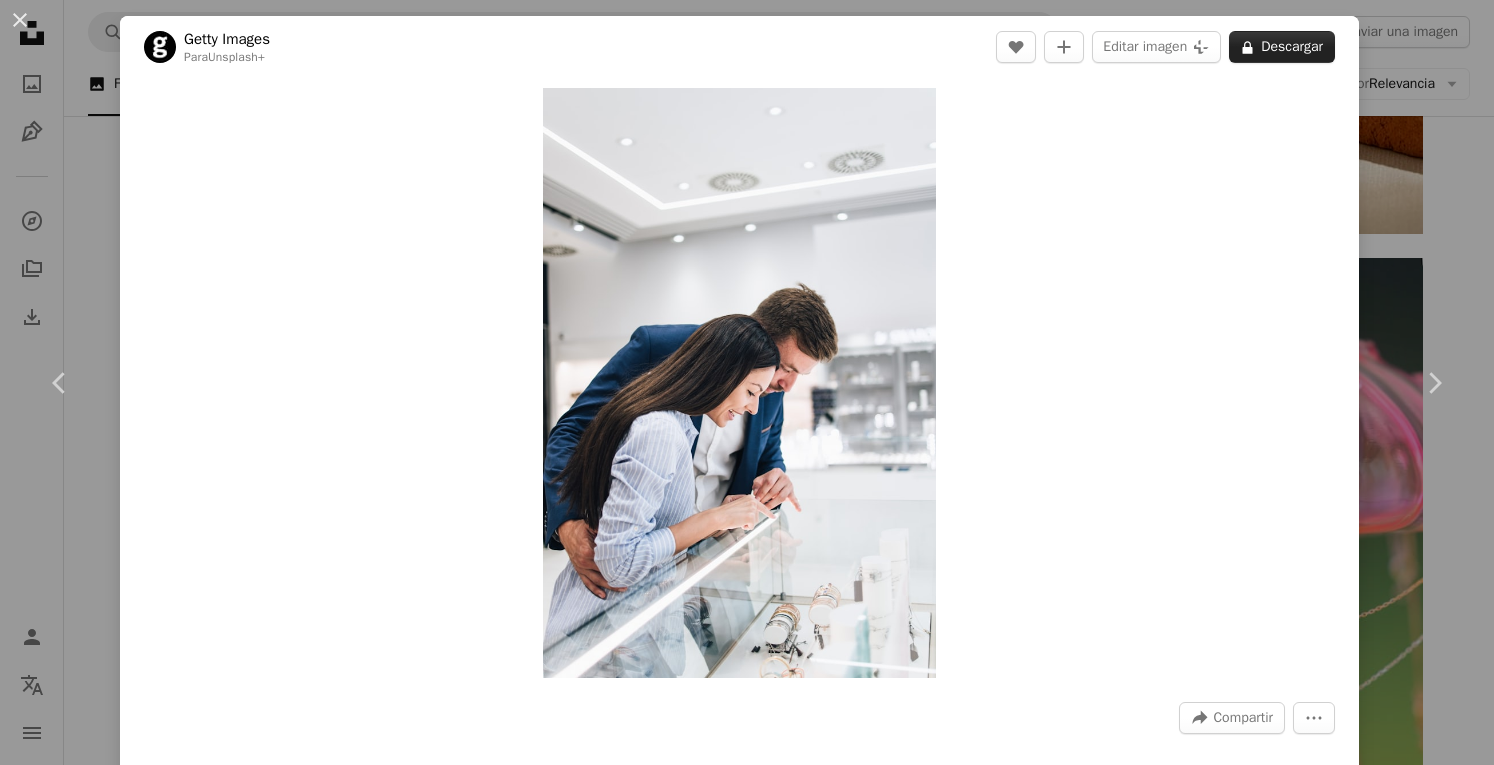 click on "A lock" 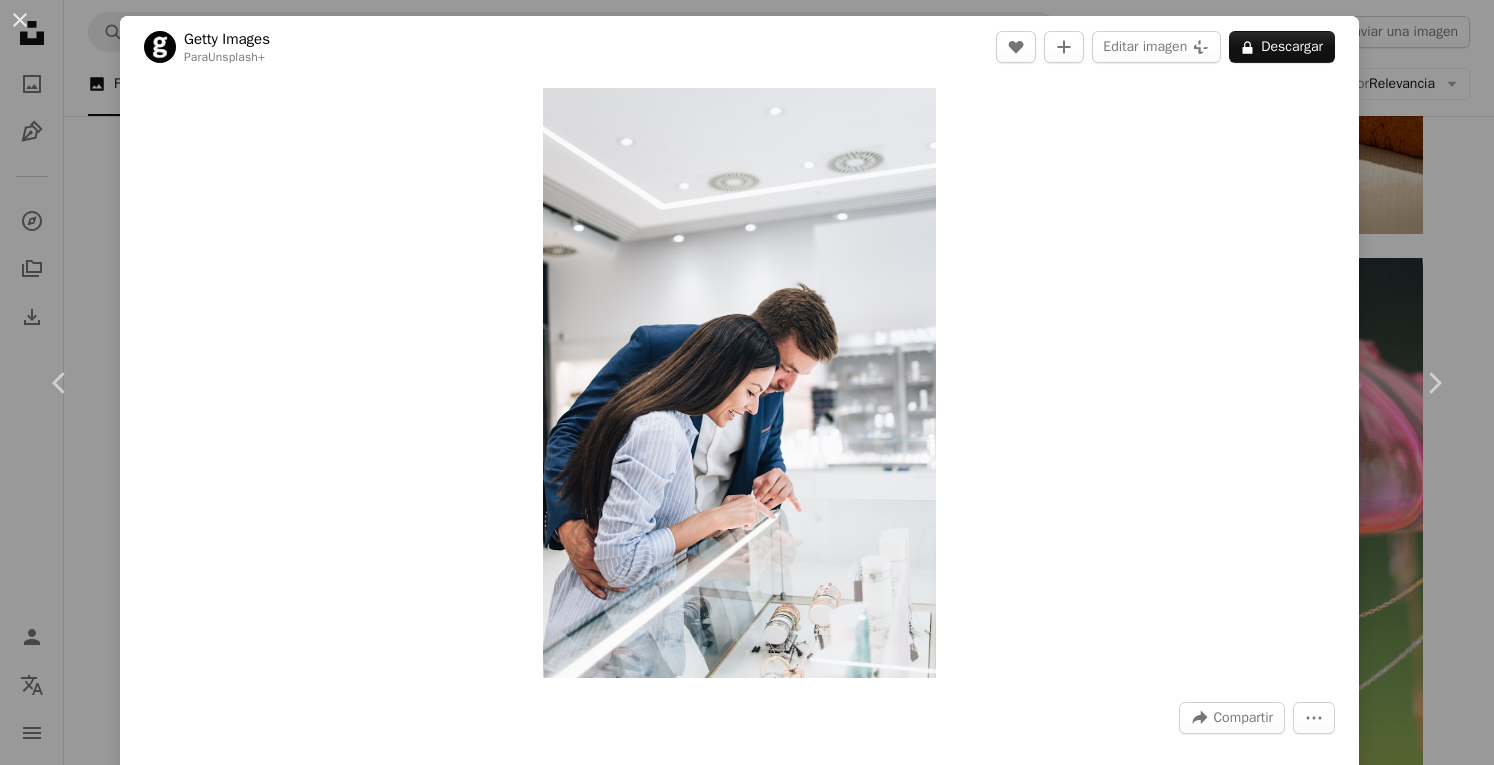 click on "An X shape Imágenes premium, listas para usar. Obtén acceso ilimitado. A plus sign Contenido solo para miembros añadido mensualmente A plus sign Descargas ilimitadas libres de derechos A plus sign Ilustraciones  Nuevo A plus sign Protecciones legales mejoradas anualmente 66 %  de descuento mensualmente 12 $   4 $ USD al mes * Obtener  Unsplash+ *Cuando se paga anualmente, se factura por adelantado  48 $ Más los impuestos aplicables. Se renueva automáticamente. Cancela cuando quieras." at bounding box center [747, 3338] 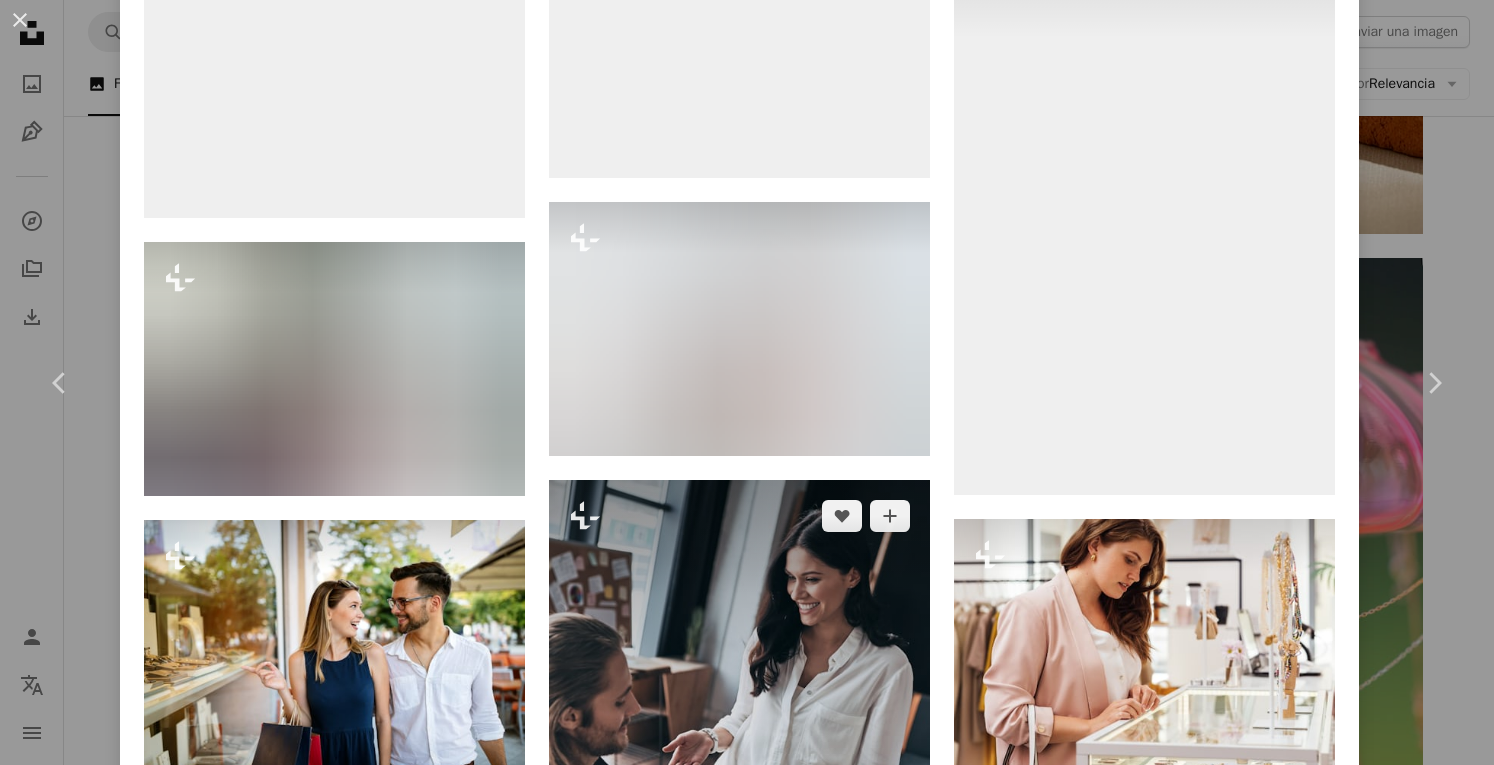 scroll, scrollTop: 3100, scrollLeft: 0, axis: vertical 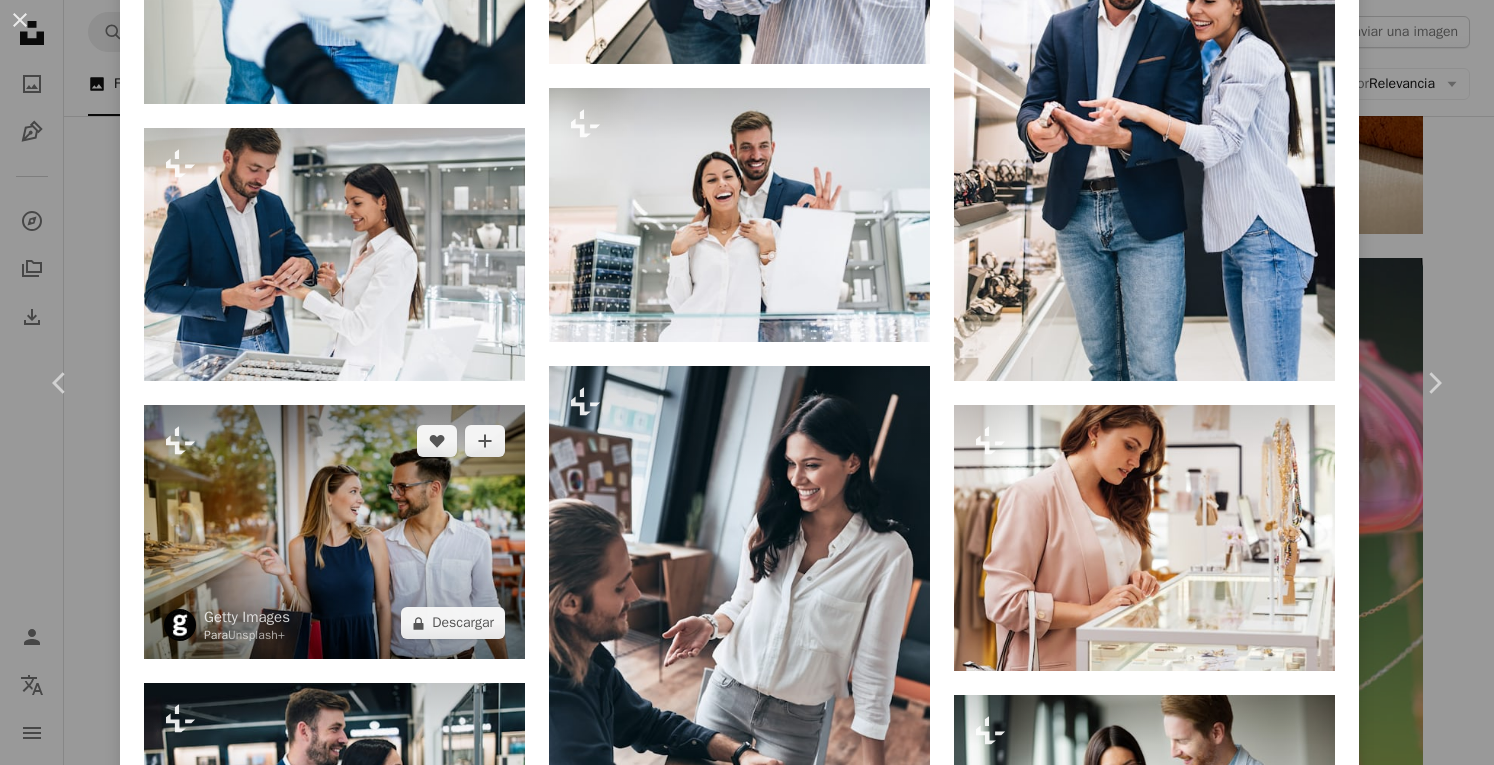 click at bounding box center [334, 532] 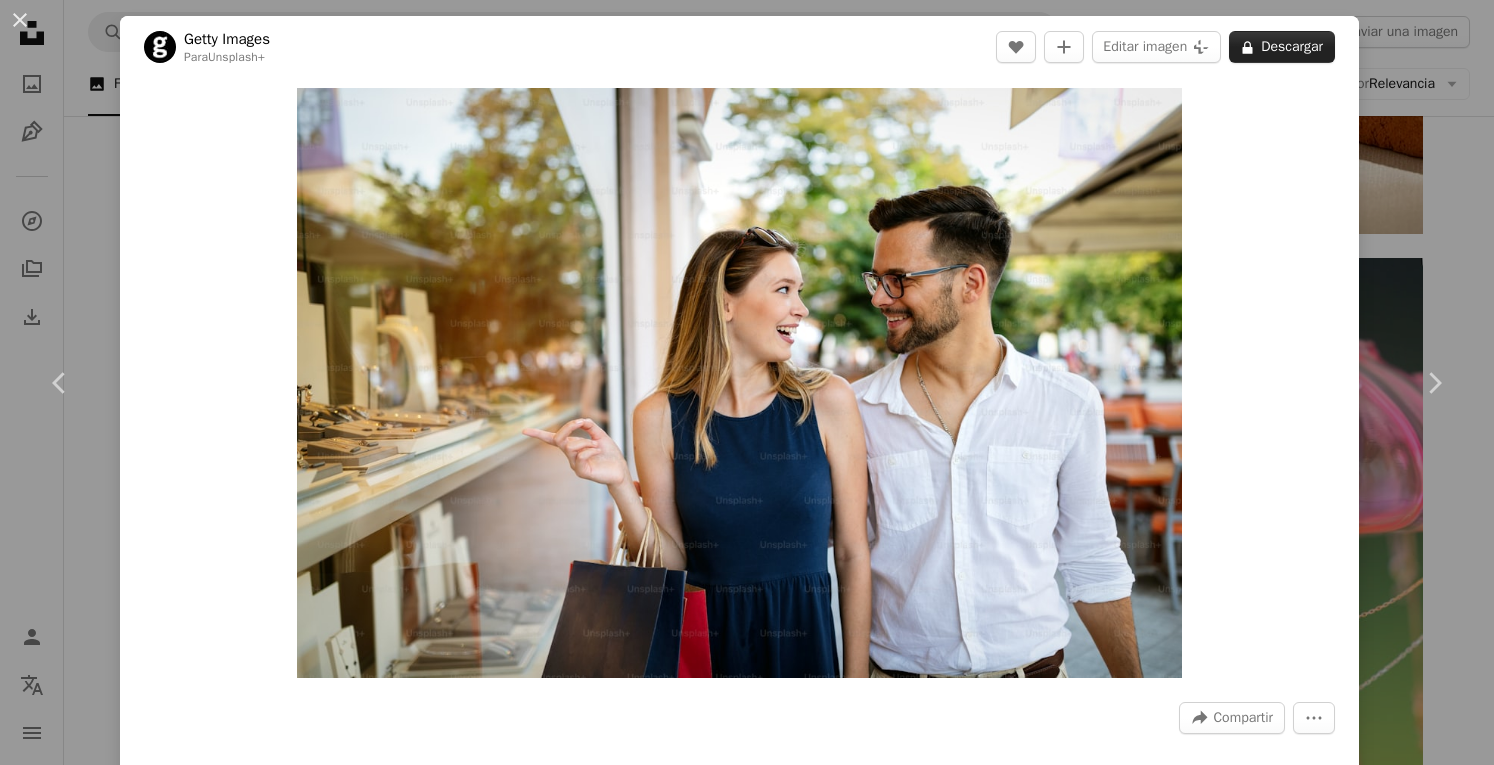 click on "A lock   Descargar" at bounding box center (1282, 47) 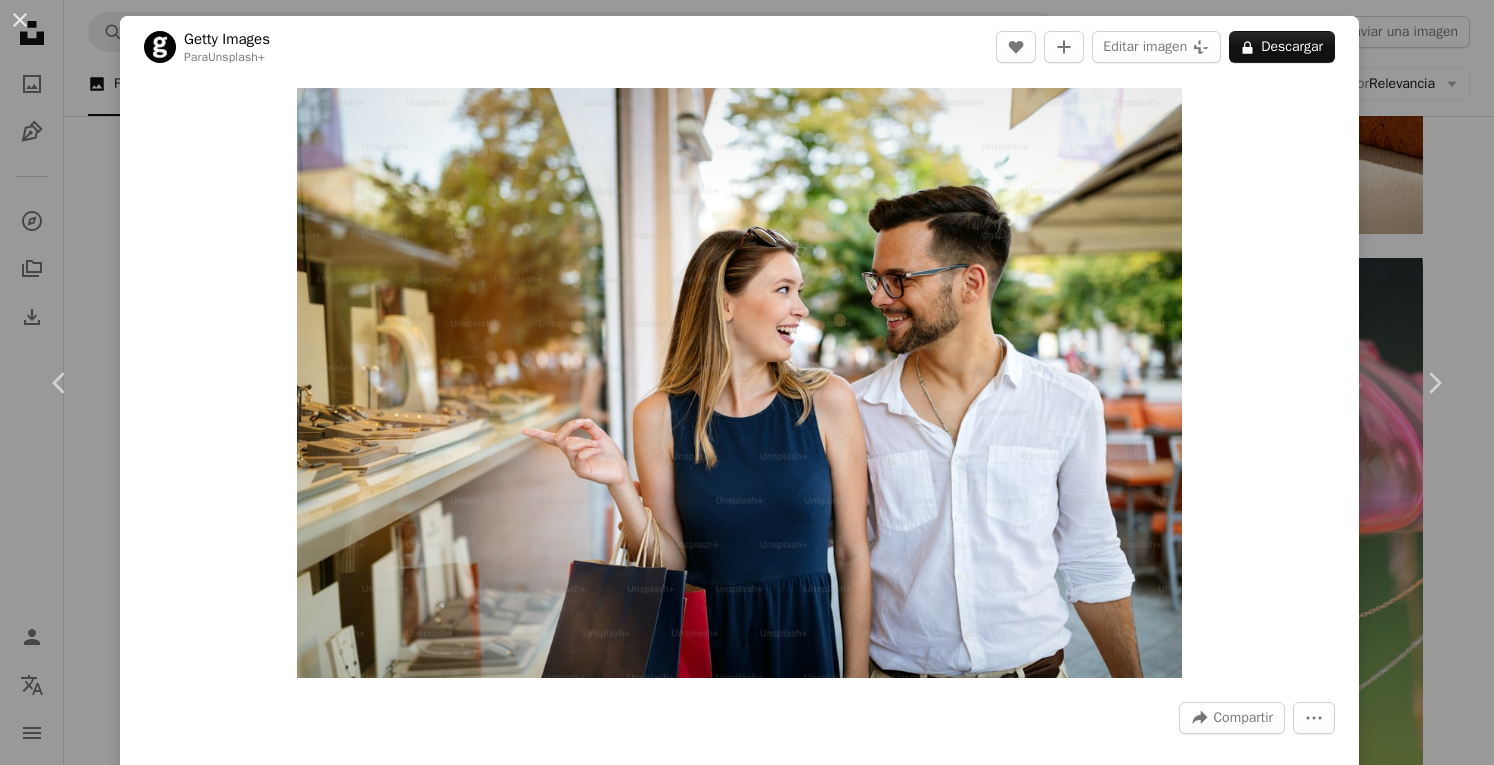click on "An X shape Imágenes premium, listas para usar. Obtén acceso ilimitado. A plus sign Contenido solo para miembros añadido mensualmente A plus sign Descargas ilimitadas libres de derechos A plus sign Ilustraciones  Nuevo A plus sign Protecciones legales mejoradas anualmente 66 %  de descuento mensualmente 12 $   4 $ USD al mes * Obtener  Unsplash+ *Cuando se paga anualmente, se factura por adelantado  48 $ Más los impuestos aplicables. Se renueva automáticamente. Cancela cuando quieras." at bounding box center (747, 6131) 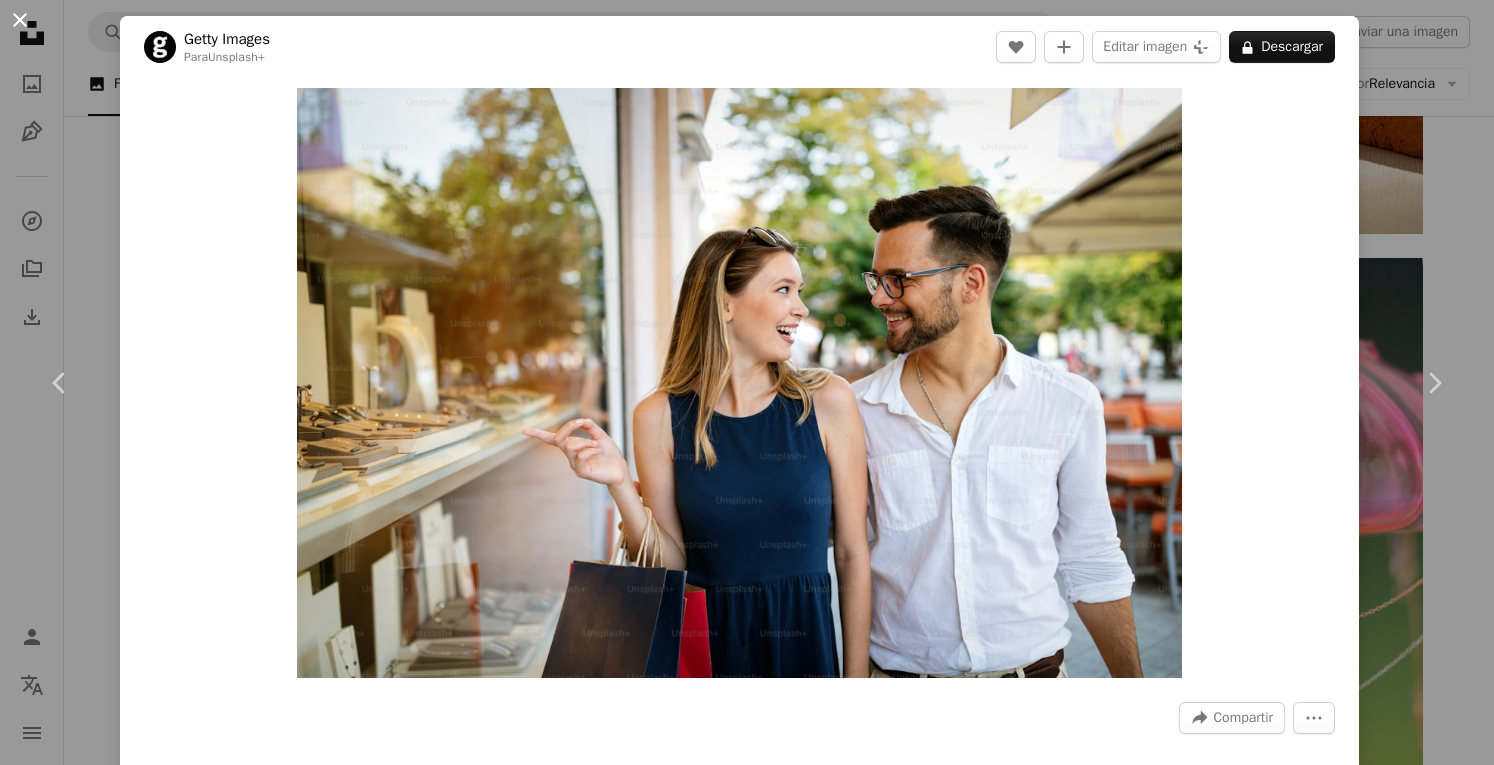 click on "An X shape" at bounding box center (20, 20) 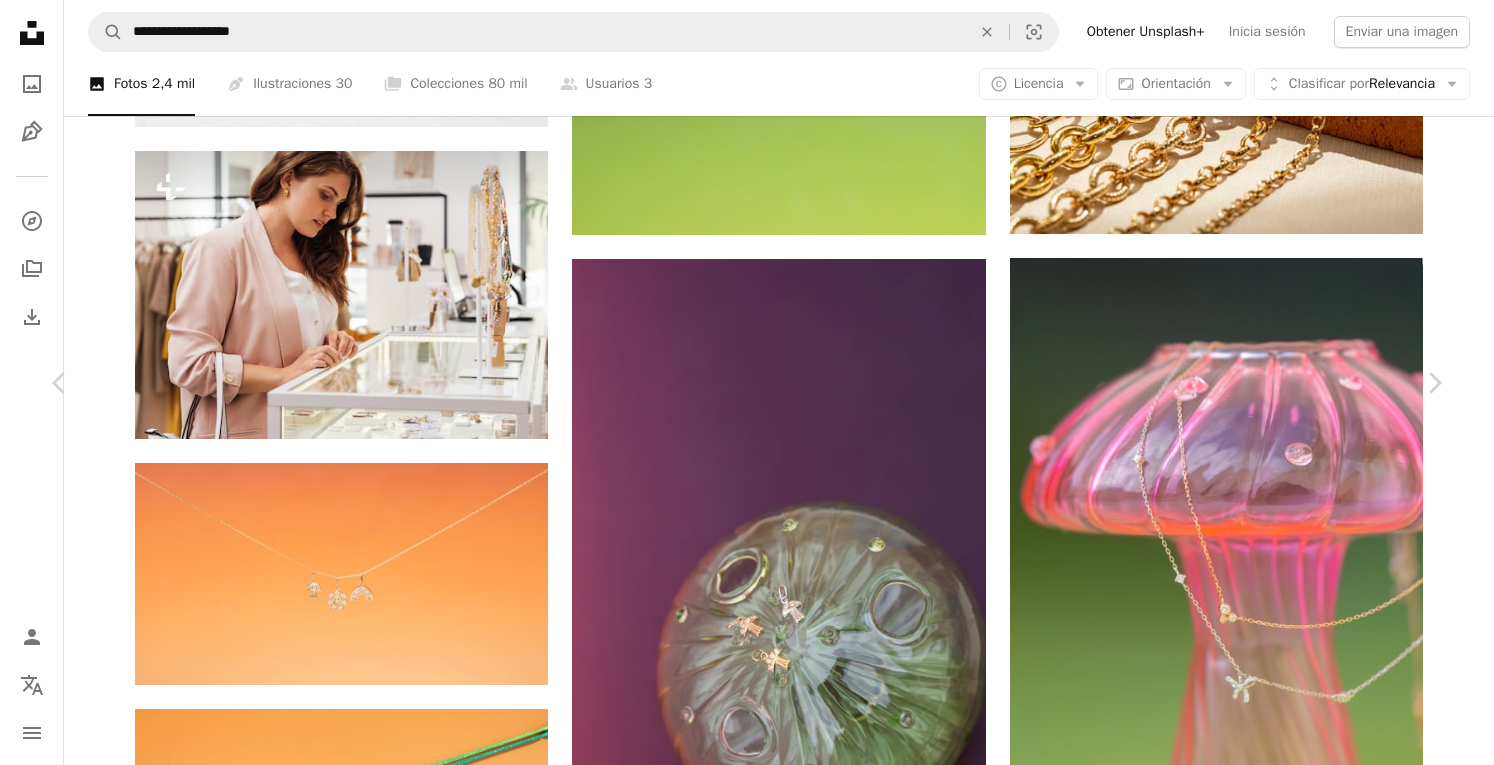 scroll, scrollTop: 2300, scrollLeft: 0, axis: vertical 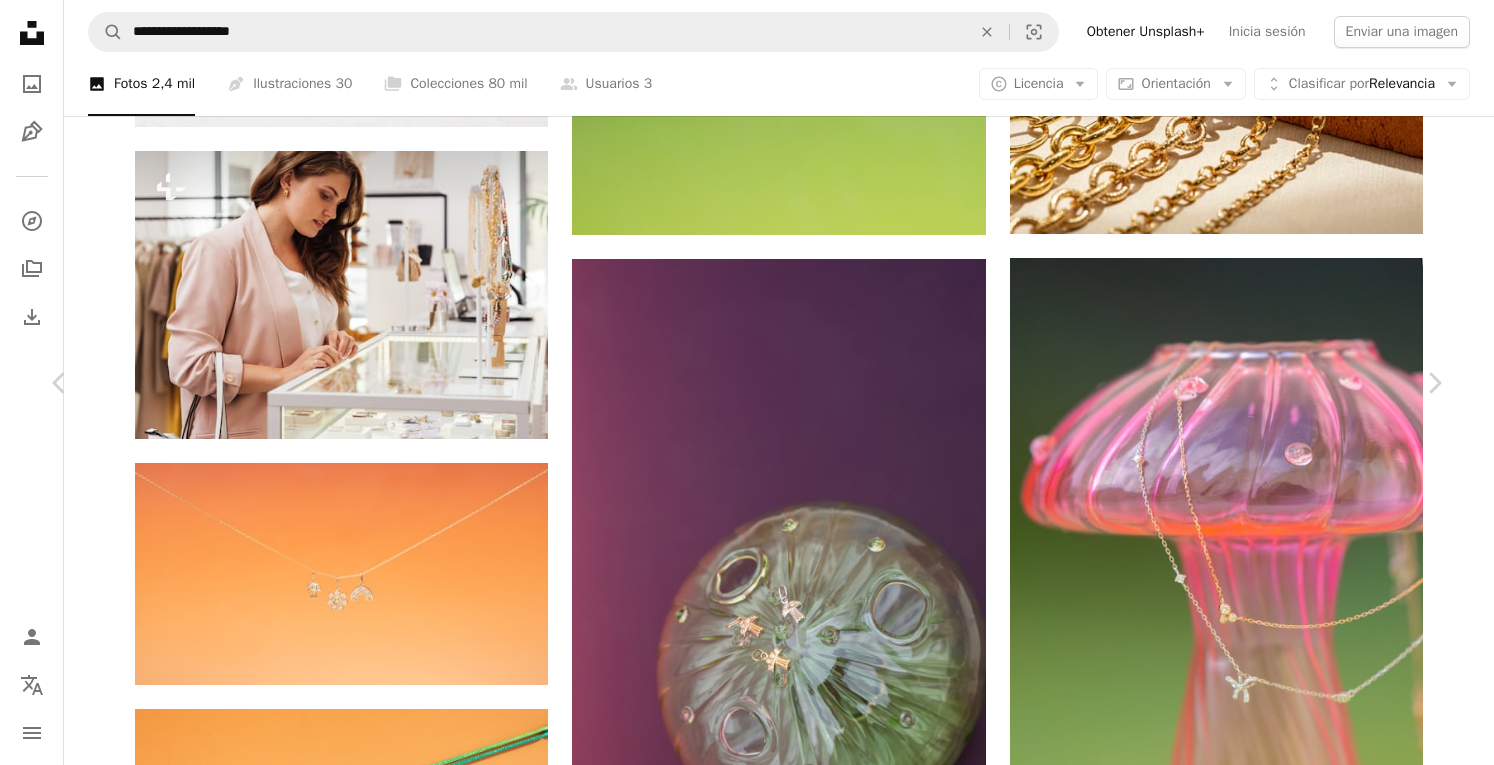 click at bounding box center (739, 5998) 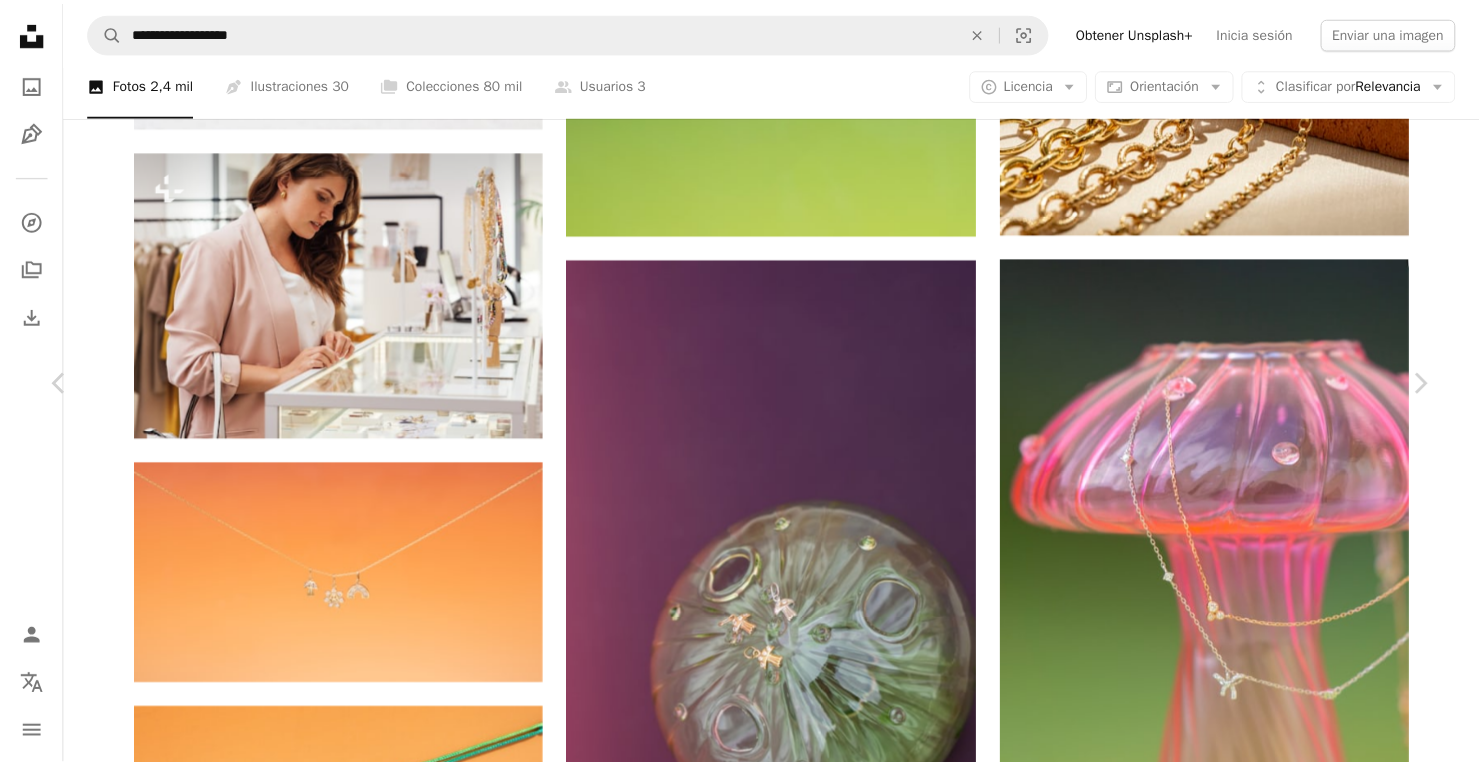 scroll, scrollTop: 0, scrollLeft: 0, axis: both 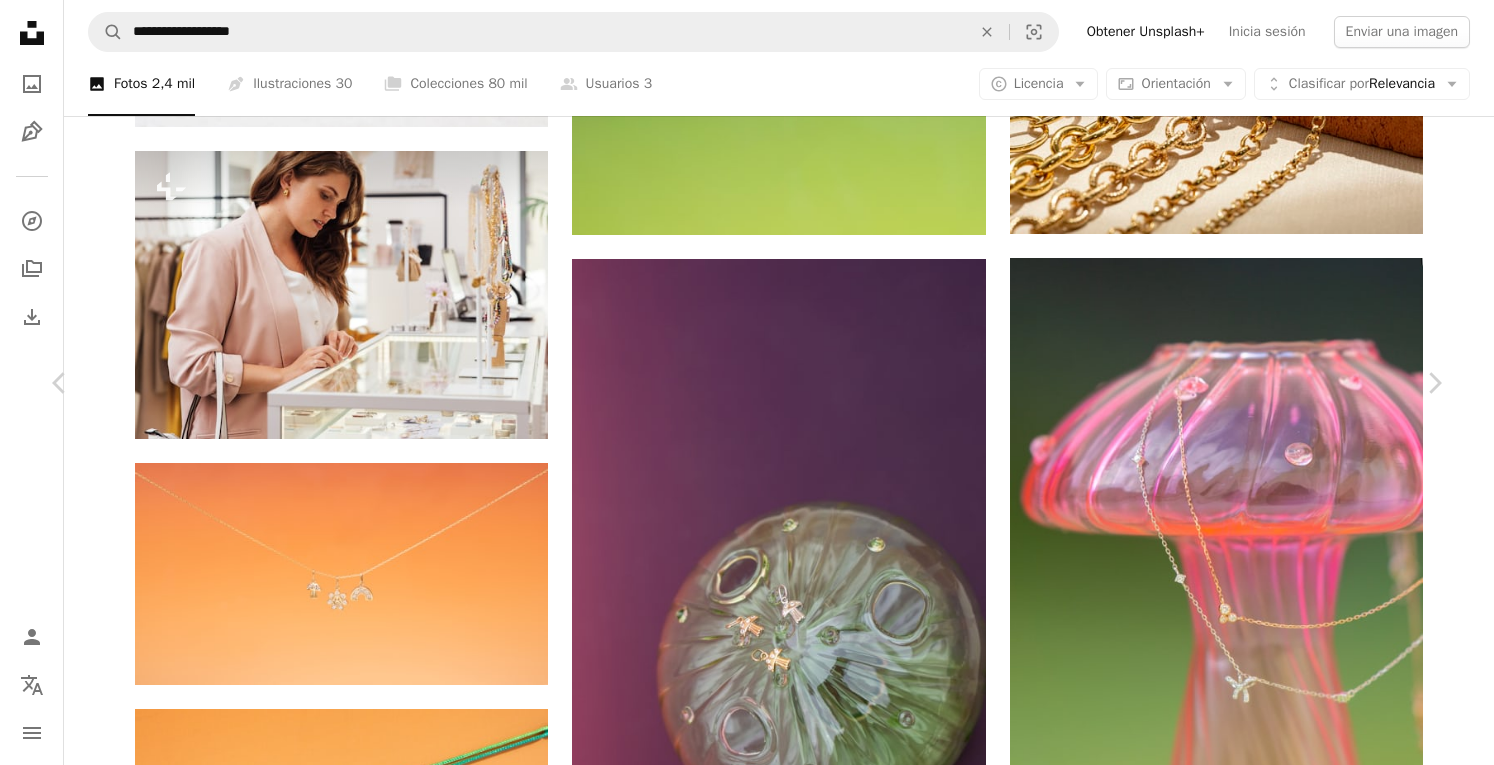 click on "Compartir" at bounding box center (1243, 6467) 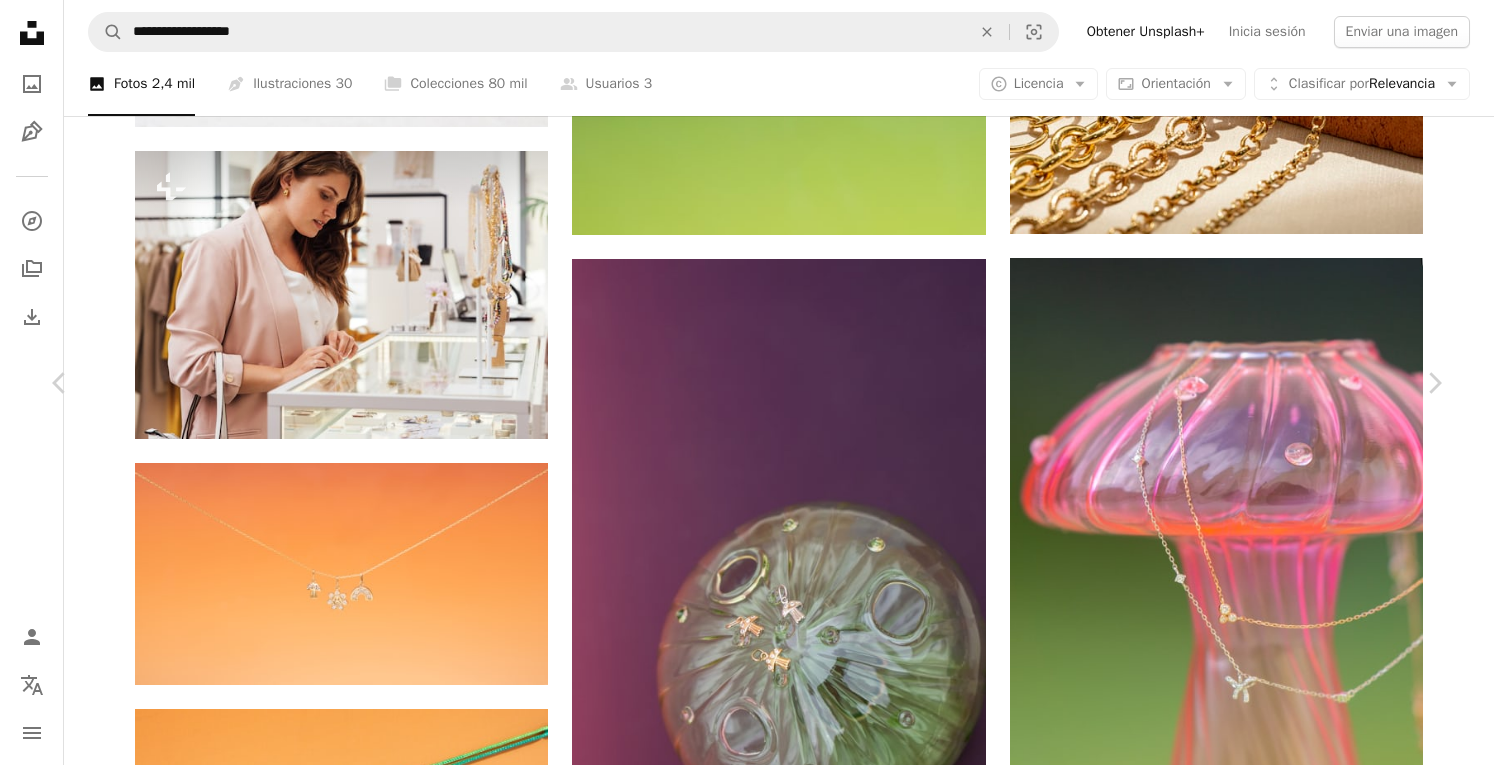 click on "An X shape Chevron left Chevron right Getty Images Para Unsplash+ A heart A plus sign Editar imagen Plus sign for Unsplash+ A lock Descargar Zoom in A forward-right arrow Compartir More Actions Calendar outlined Publicado el 26 de agosto de 2022 Safety Con la Licencia Unsplash+ moda compras belleza joyería tienda Novia venta centro comercial mujer joven Señalando elegancia joyería gente guapa jóvenes Conceptos mano humana gris Imágenes de dominio público De esta serie Chevron right Plus sign for Unsplash+ Plus sign for Unsplash+ Plus sign for Unsplash+ Plus sign for Unsplash+ Plus sign for Unsplash+ Plus sign for Unsplash+ Plus sign for Unsplash+ Plus sign for Unsplash+ Plus sign for Unsplash+ Plus sign for Unsplash+ Imágenes relacionadas Plus sign for Unsplash+ A heart A plus sign Getty Images Para Unsplash+ A lock Descargar Plus sign for Unsplash+ A heart A plus sign Getty Images Para Unsplash+ A lock Descargar Plus sign for Unsplash+ A heart A plus sign Getty Images Para Unsplash+" at bounding box center (747, 6131) 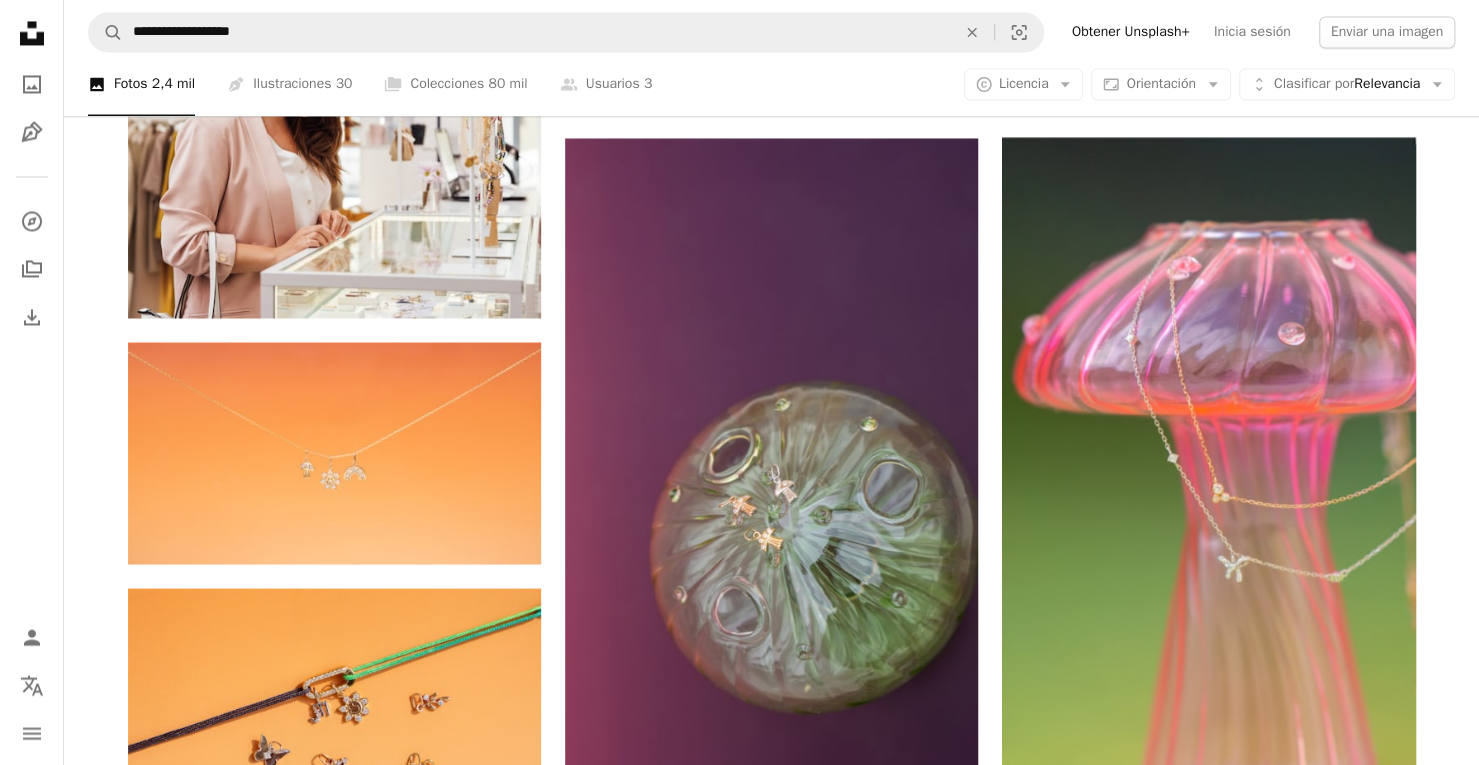 scroll, scrollTop: 2100, scrollLeft: 0, axis: vertical 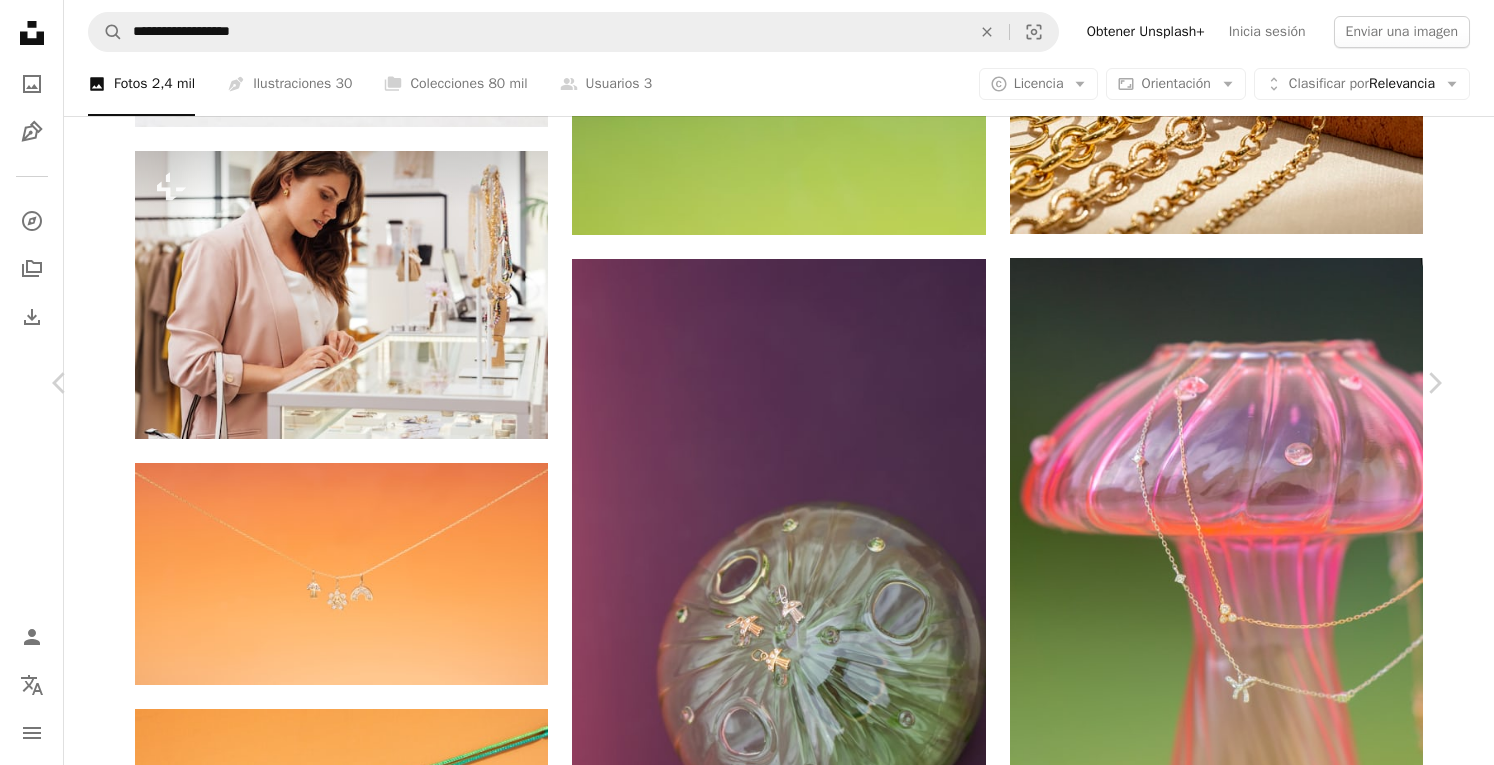 click at bounding box center [334, 6010] 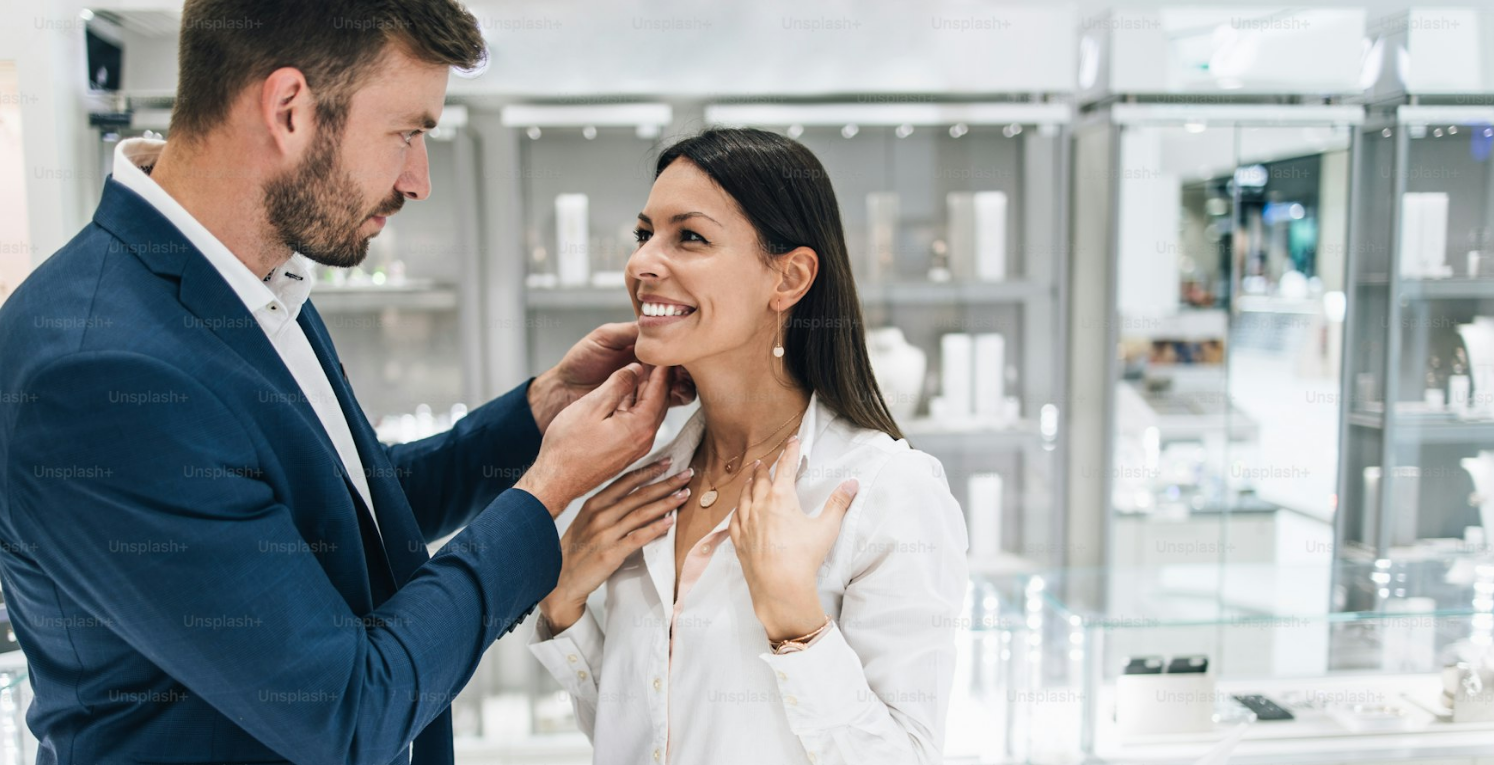 scroll, scrollTop: 106, scrollLeft: 0, axis: vertical 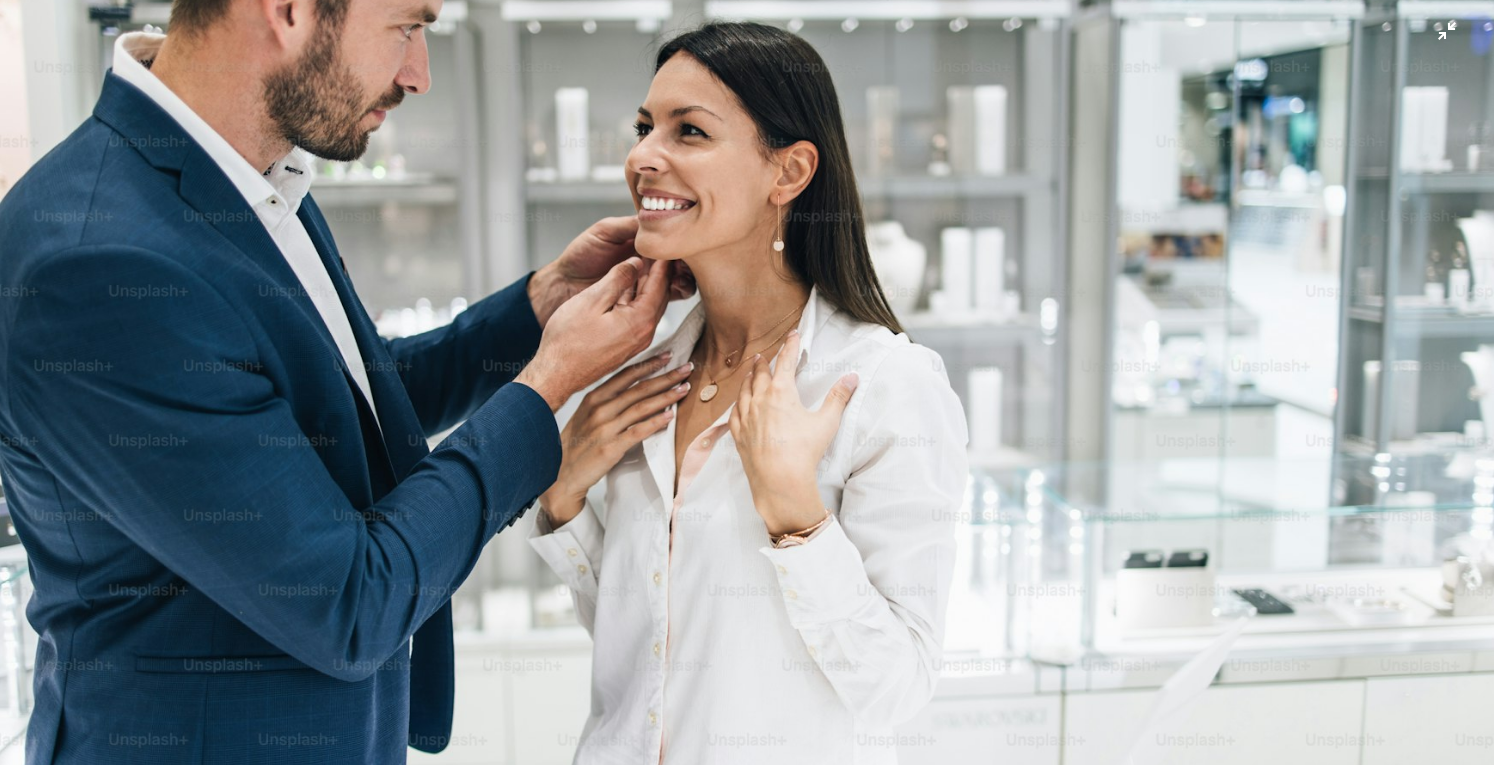 click at bounding box center [747, 391] 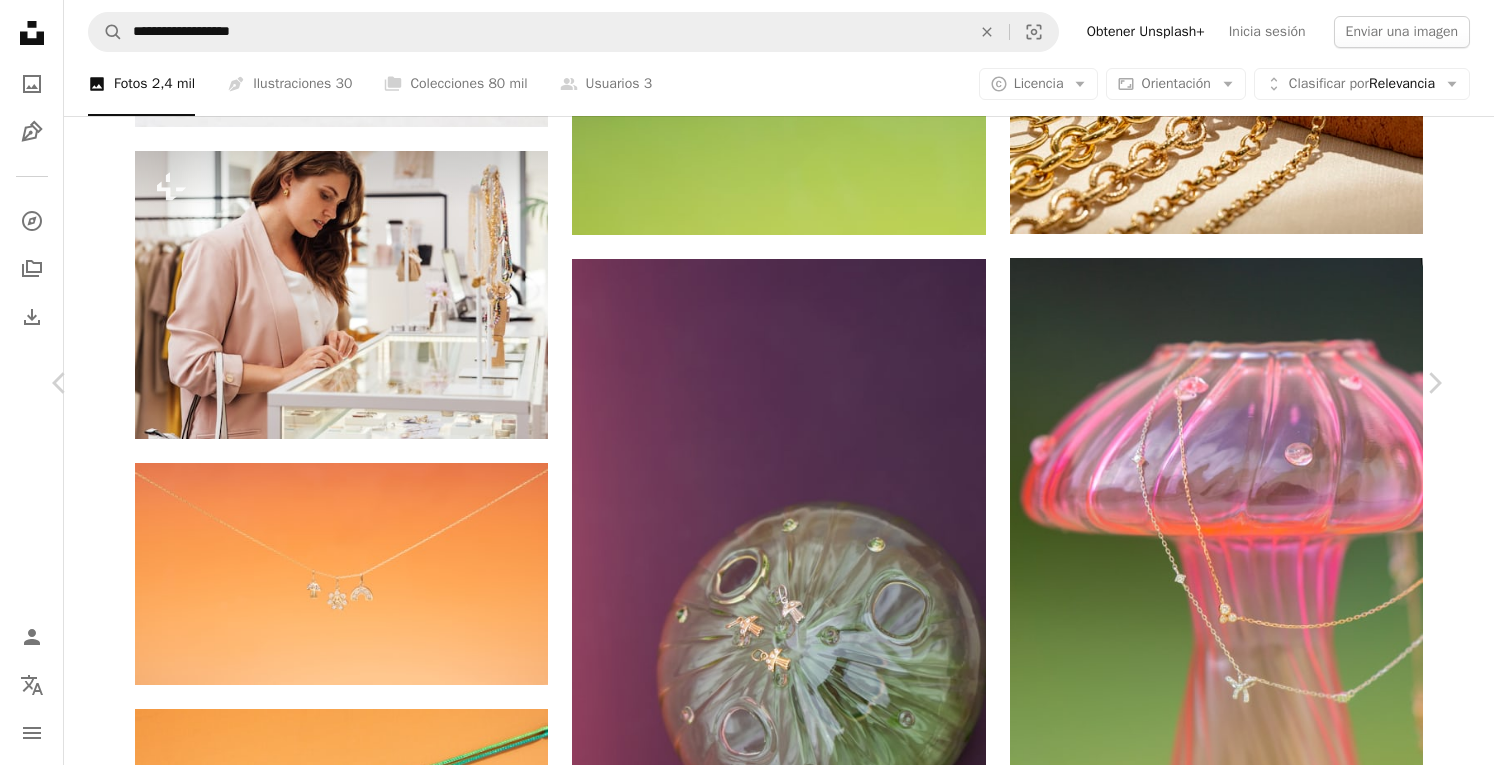 click at bounding box center [739, 6132] 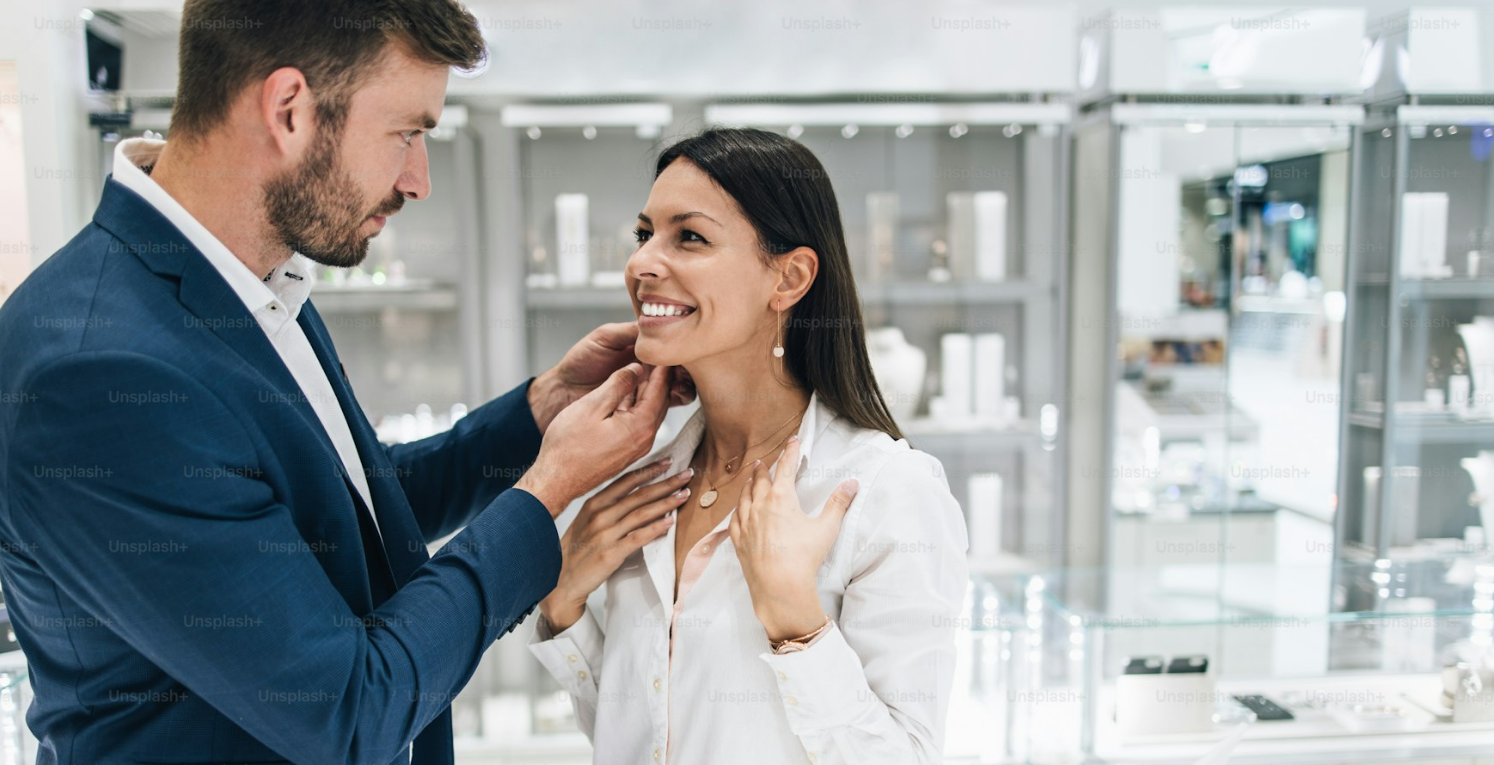 click at bounding box center [747, 497] 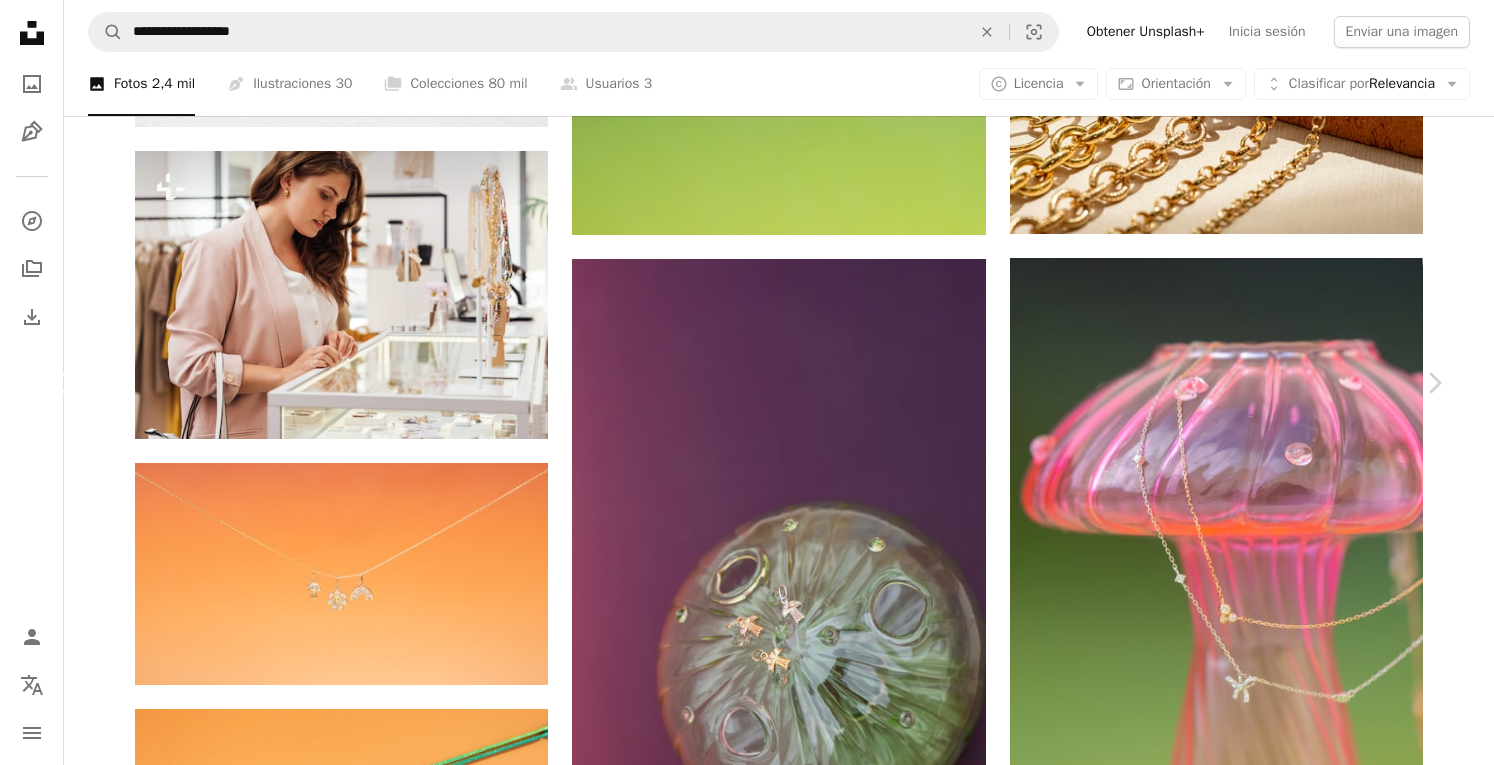 click on "Chevron left" 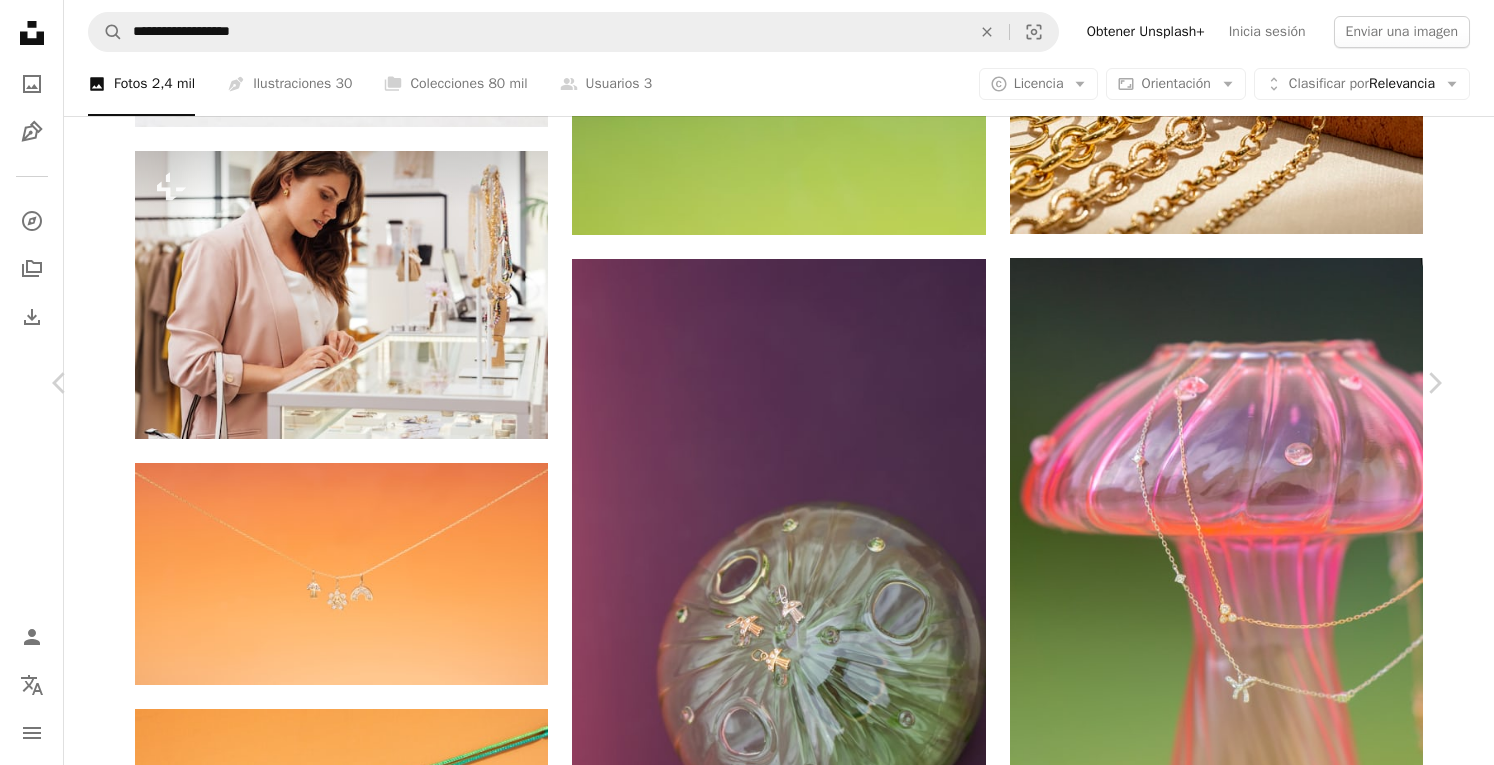click on "An X shape Chevron left Chevron right Getty Images Para Unsplash+ A heart A plus sign Editar imagen Plus sign for Unsplash+ A lock Descargar Zoom in A forward-right arrow Compartir More Actions Calendar outlined Publicado el 27 de septiembre de 2022 Safety Con la Licencia Unsplash+ víveres adulto fotografía hombres fábrica cafetería [COUNTRY] industria Pequeña empresa calidad emprendedor Barista horizontal control comerciante equipo ocupación parte del cuerpo humano saboreo Servir comida y bebida Fotos de stock gratuitas De esta serie Plus sign for Unsplash+ Plus sign for Unsplash+ Imágenes relacionadas Plus sign for Unsplash+ A heart A plus sign Getty Images Para Unsplash+ A lock Descargar Plus sign for Unsplash+ A heart A plus sign Getty Images Para Unsplash+ A lock Descargar Plus sign for Unsplash+ A heart A plus sign Getty Images Para Unsplash+ A lock Descargar Plus sign for Unsplash+ A heart A plus sign Getty Images Para Unsplash+ A heart" at bounding box center (747, 6131) 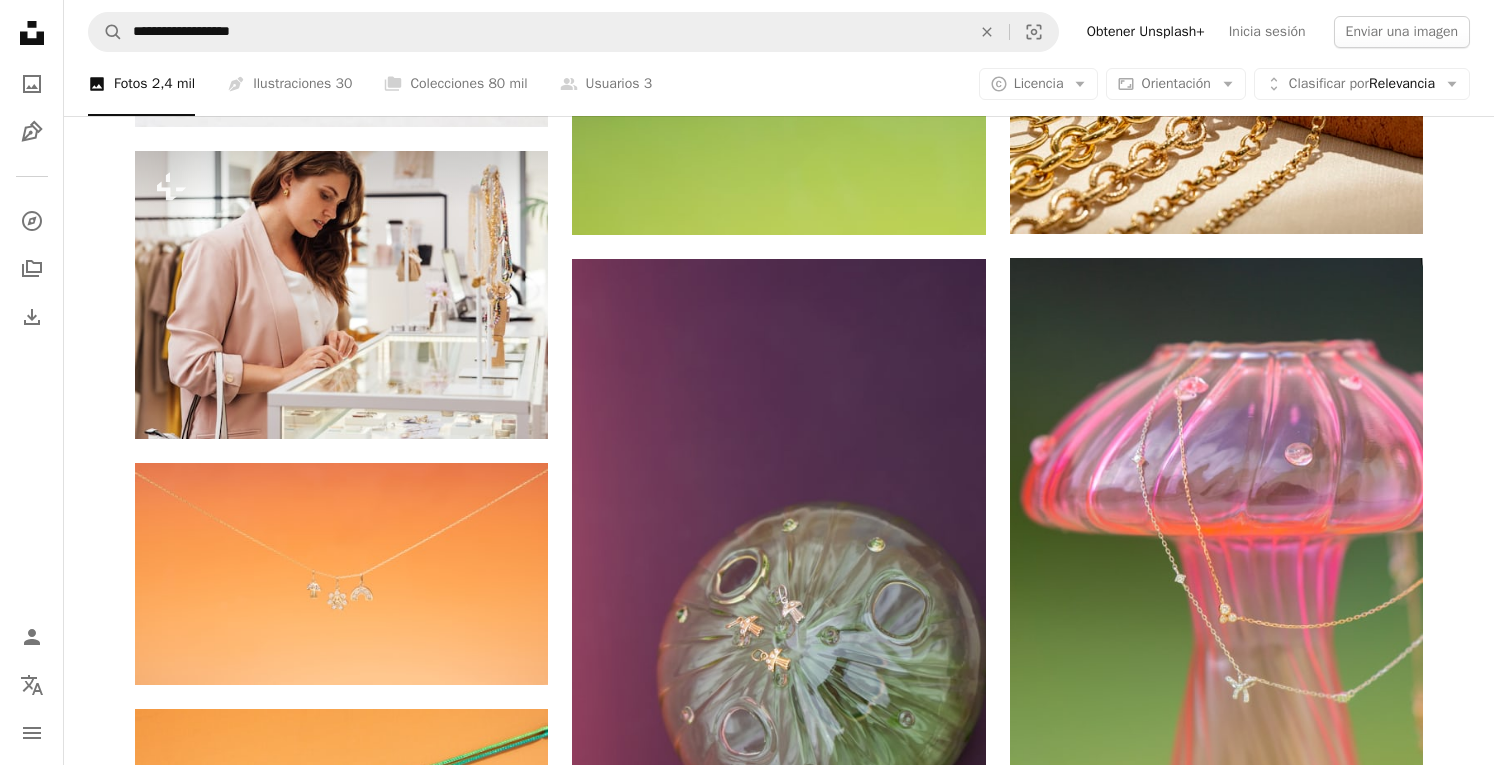 scroll, scrollTop: 2100, scrollLeft: 0, axis: vertical 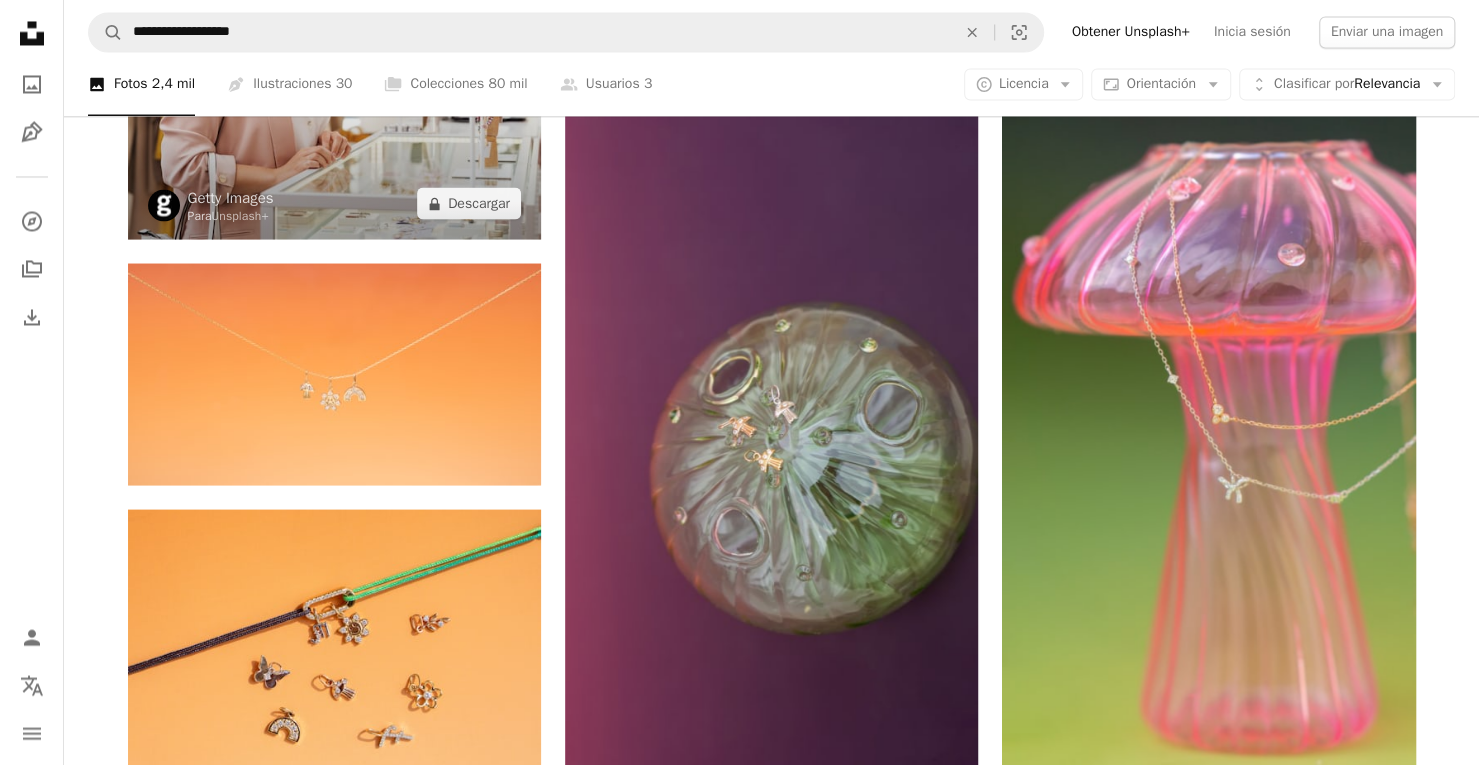 click at bounding box center [334, 95] 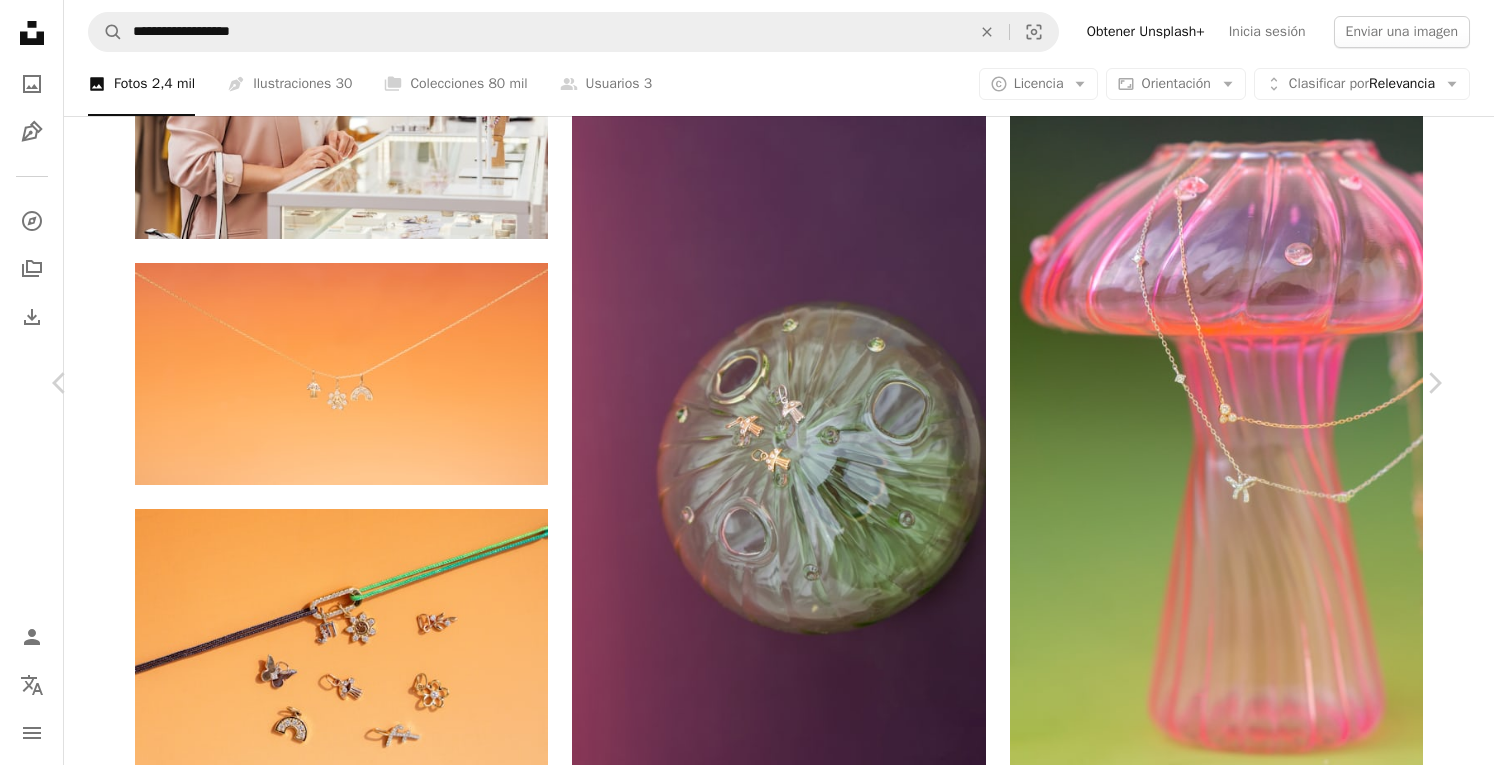 scroll, scrollTop: 1900, scrollLeft: 0, axis: vertical 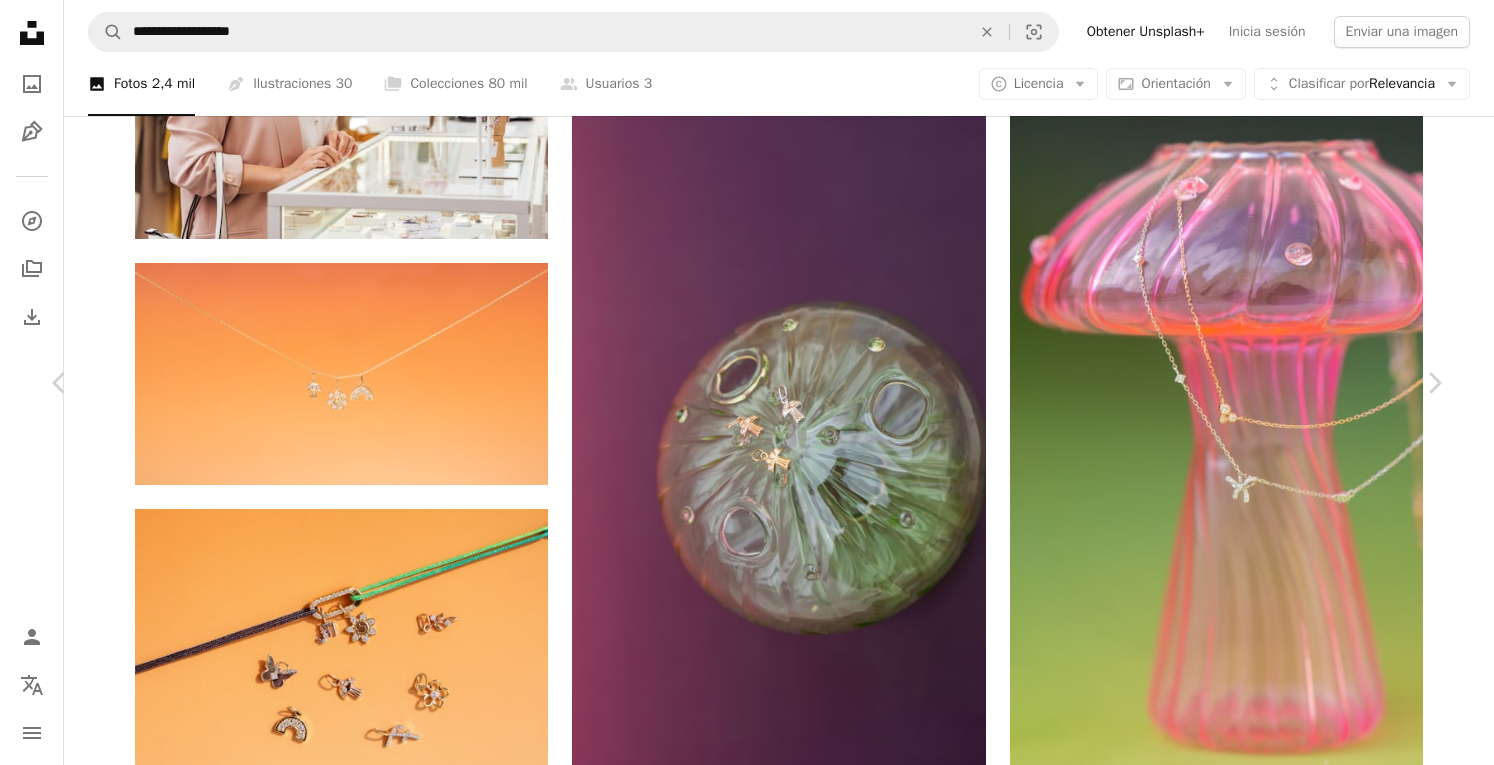 click on "joyería" at bounding box center [361, 5708] 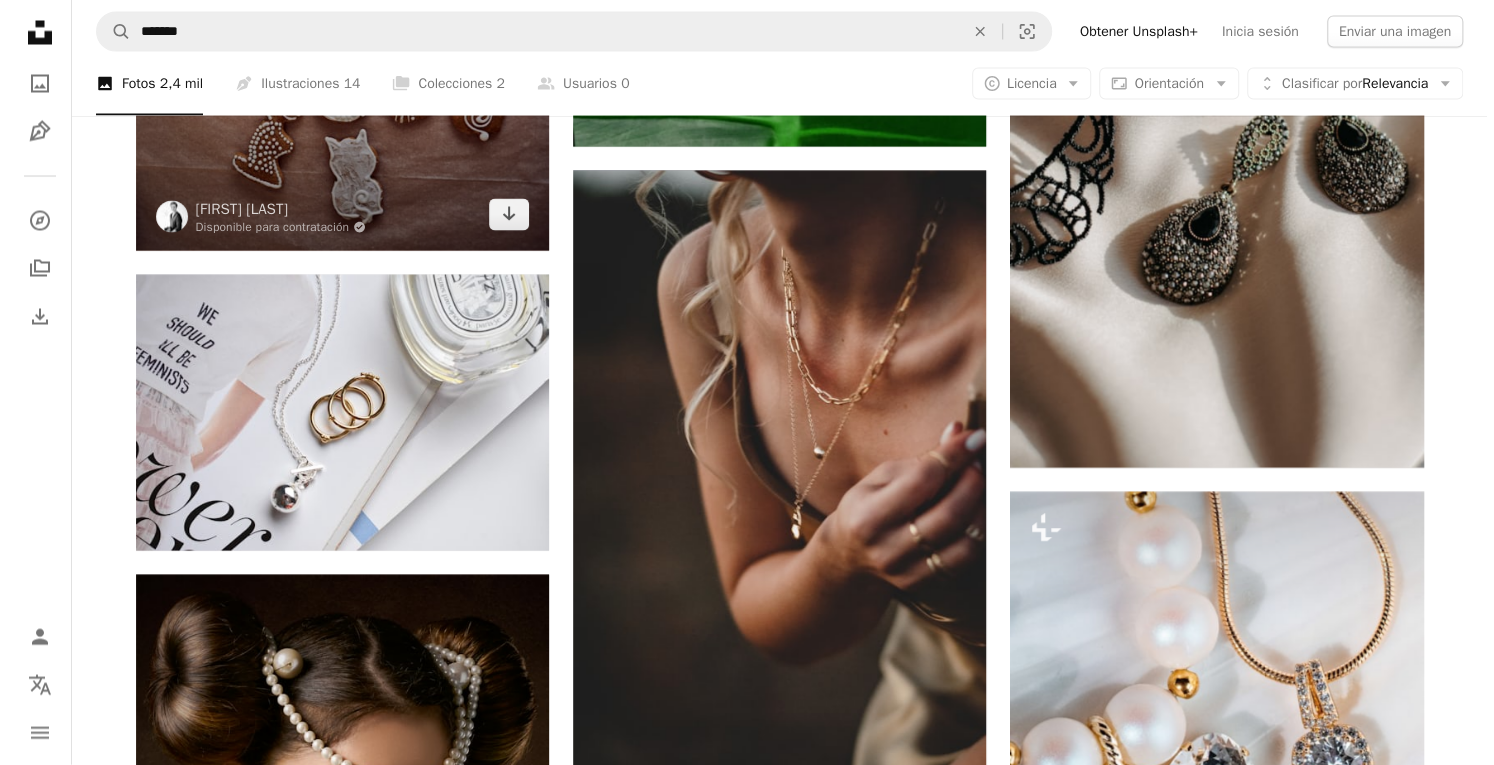 scroll, scrollTop: 2100, scrollLeft: 0, axis: vertical 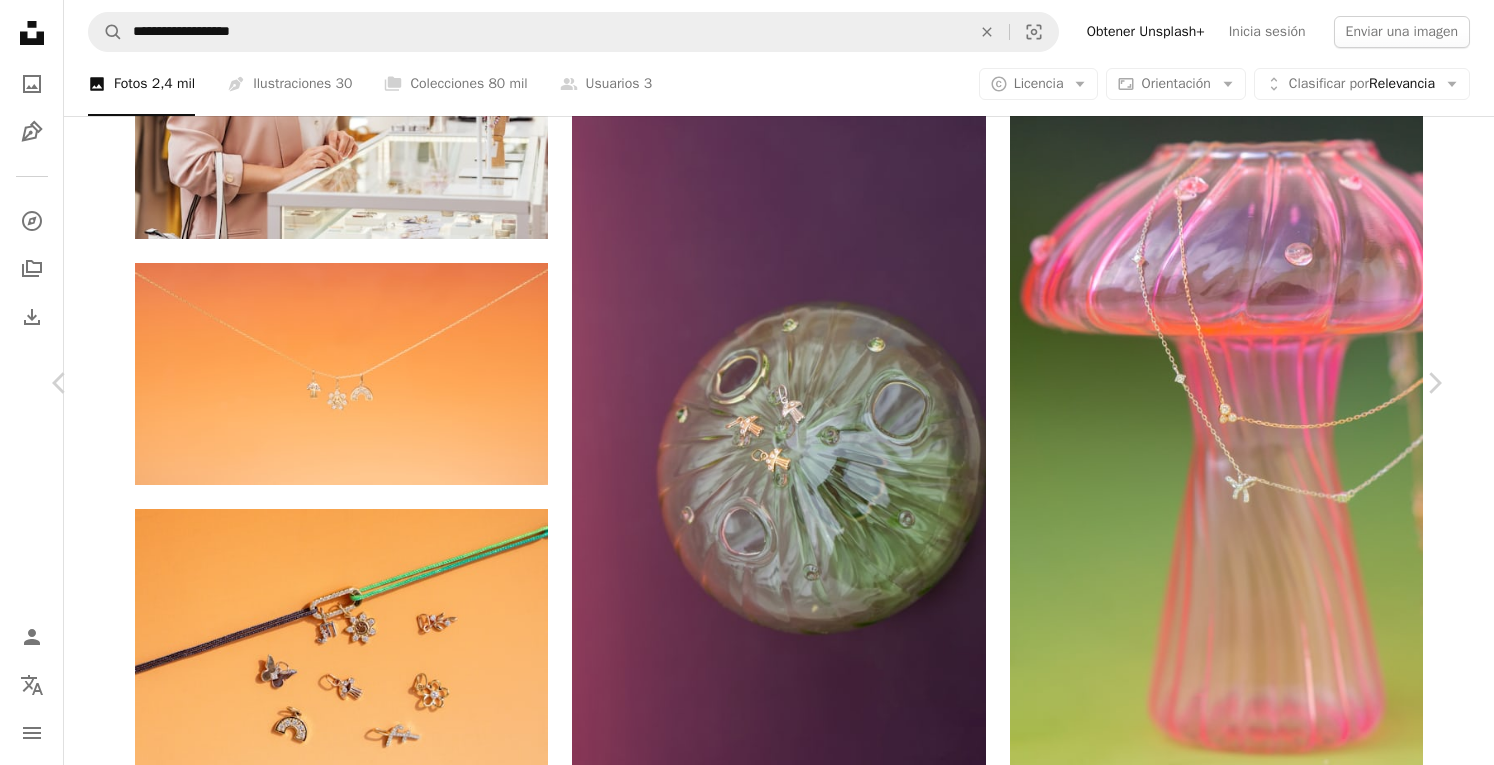 click at bounding box center [334, 5840] 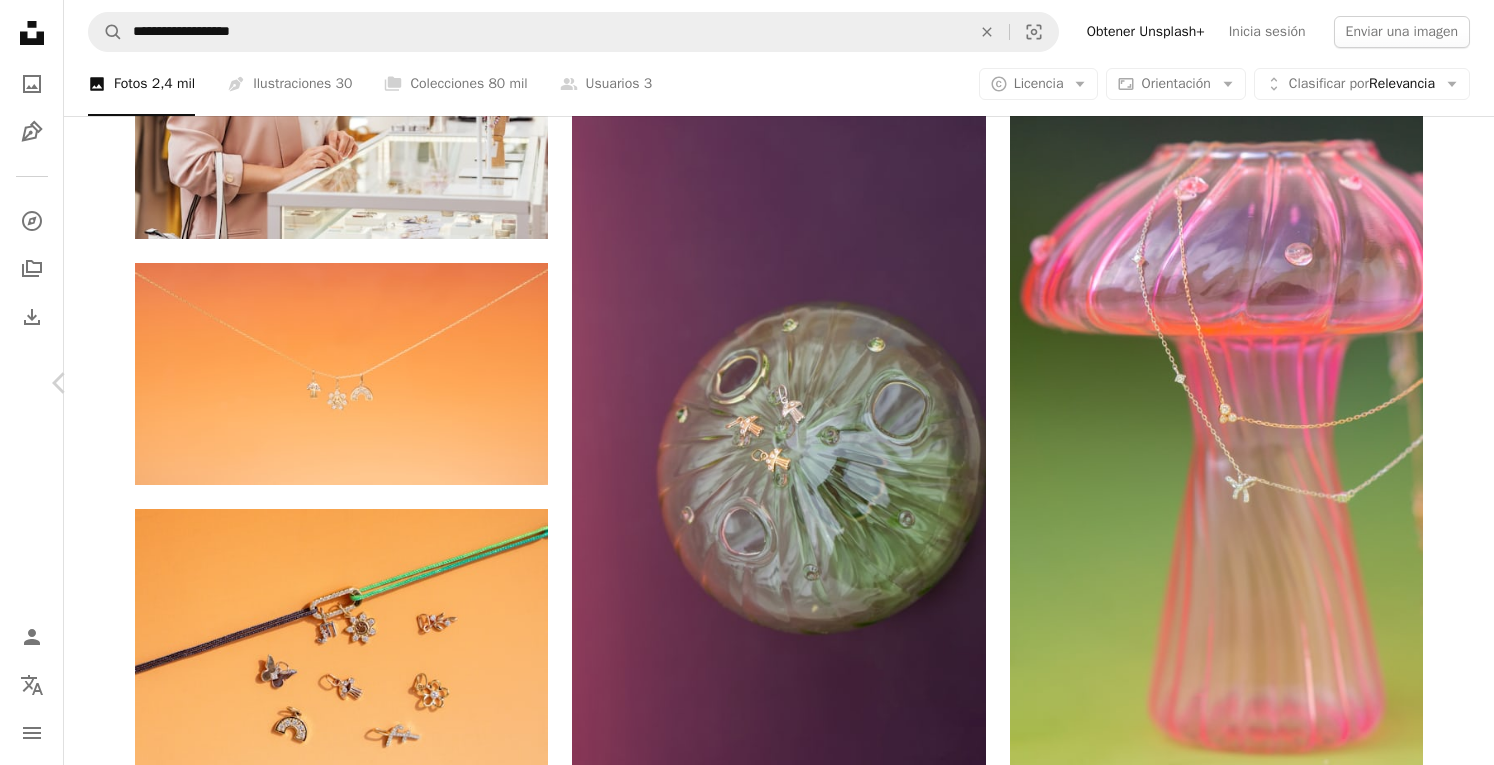 scroll, scrollTop: 0, scrollLeft: 0, axis: both 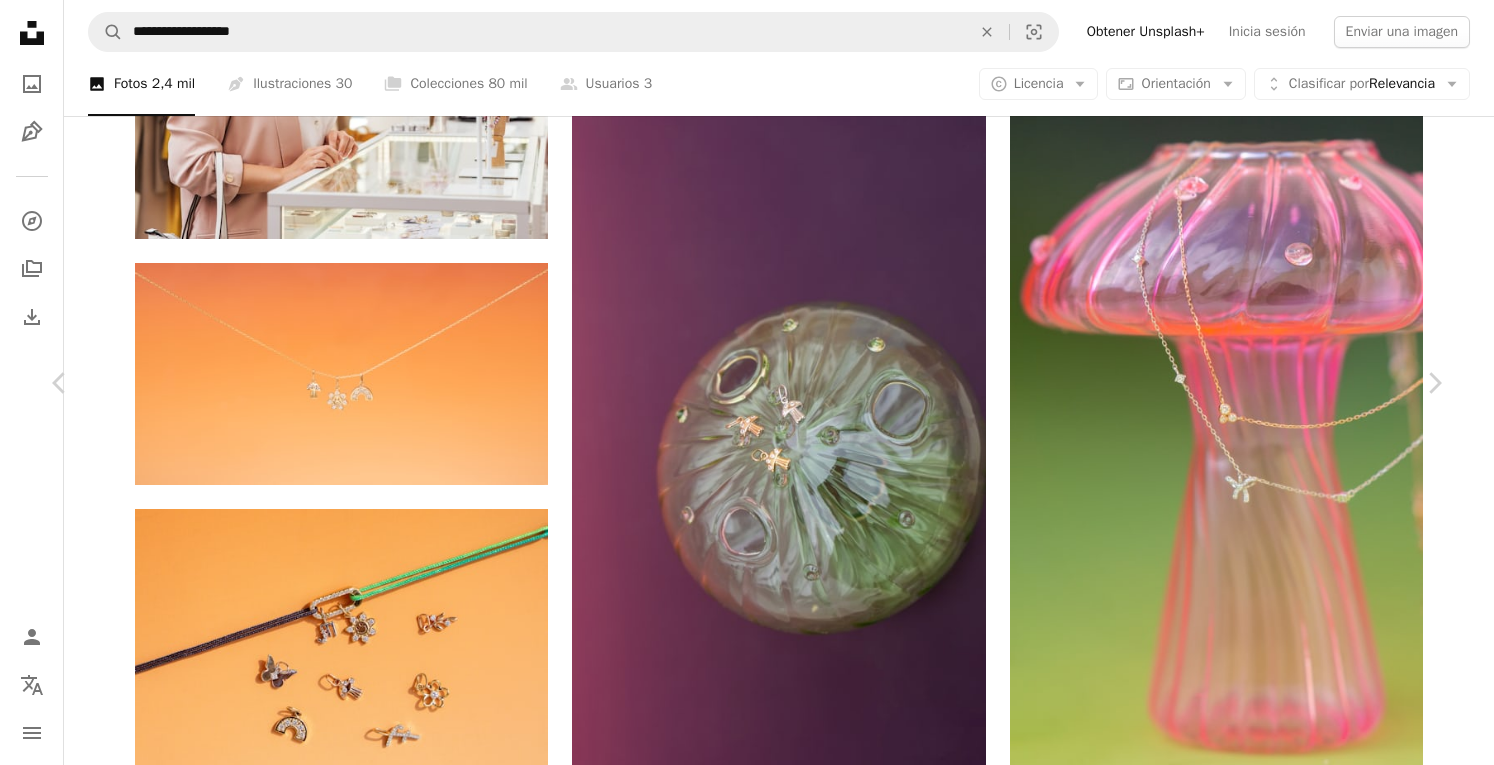 click at bounding box center [739, 5727] 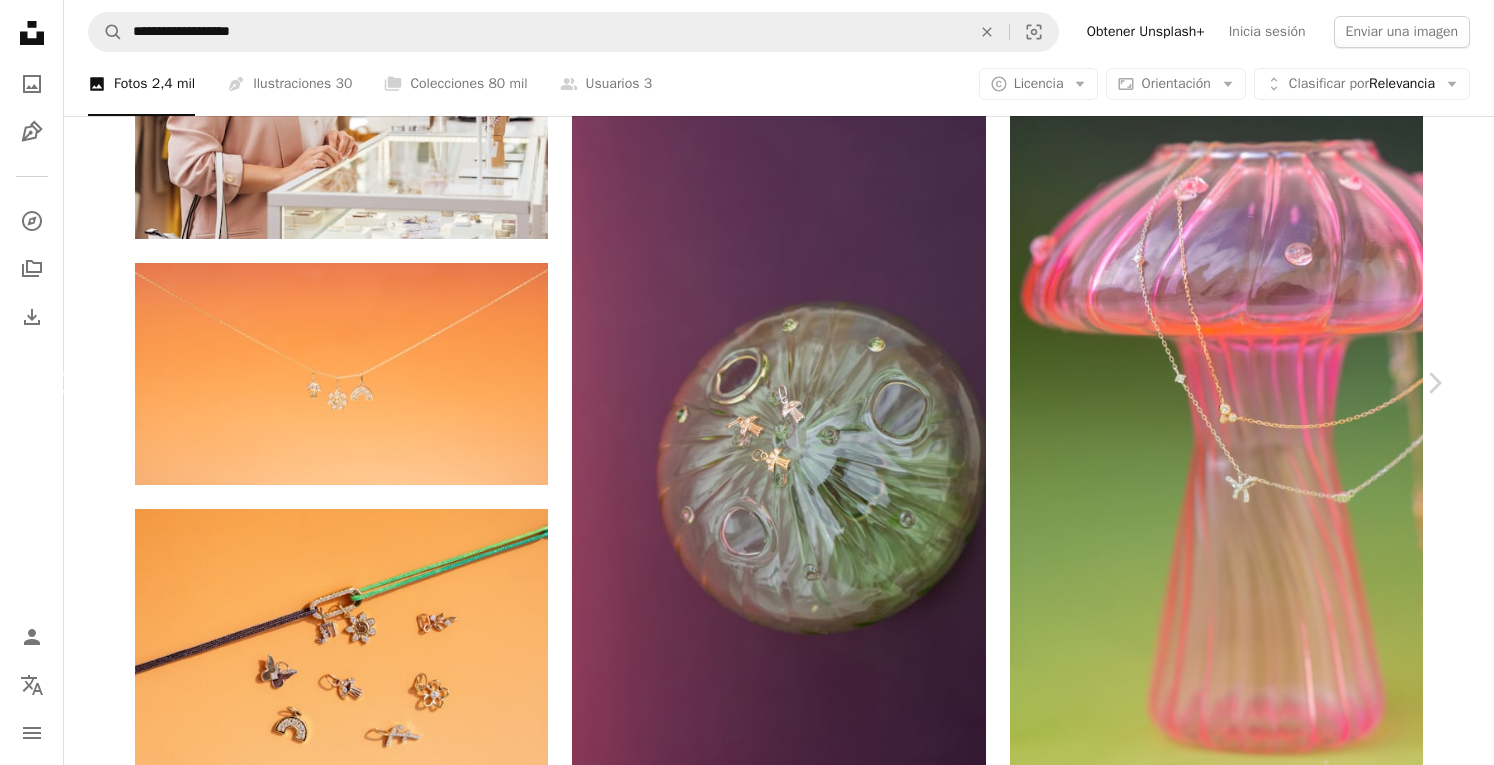 click on "Chevron left" 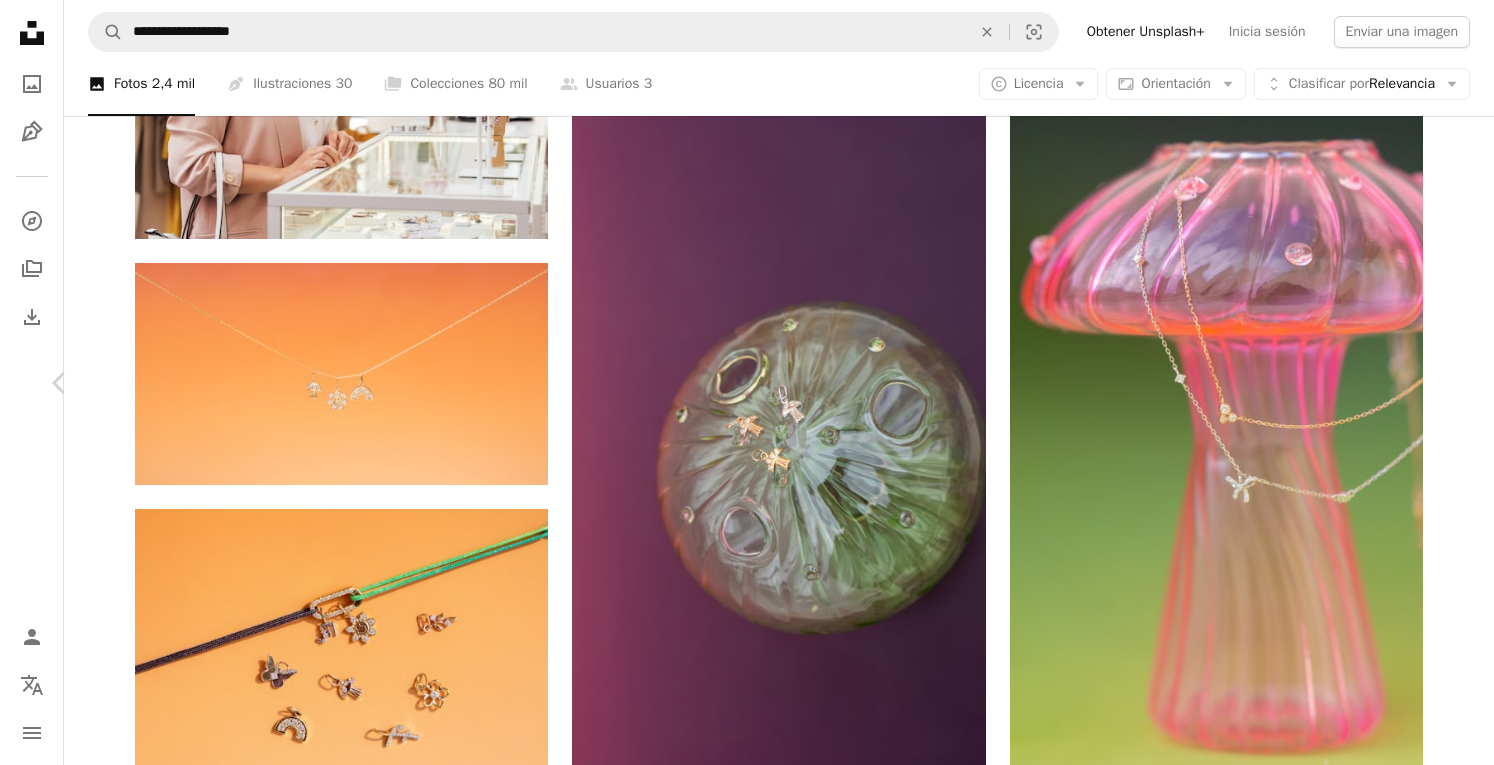 click 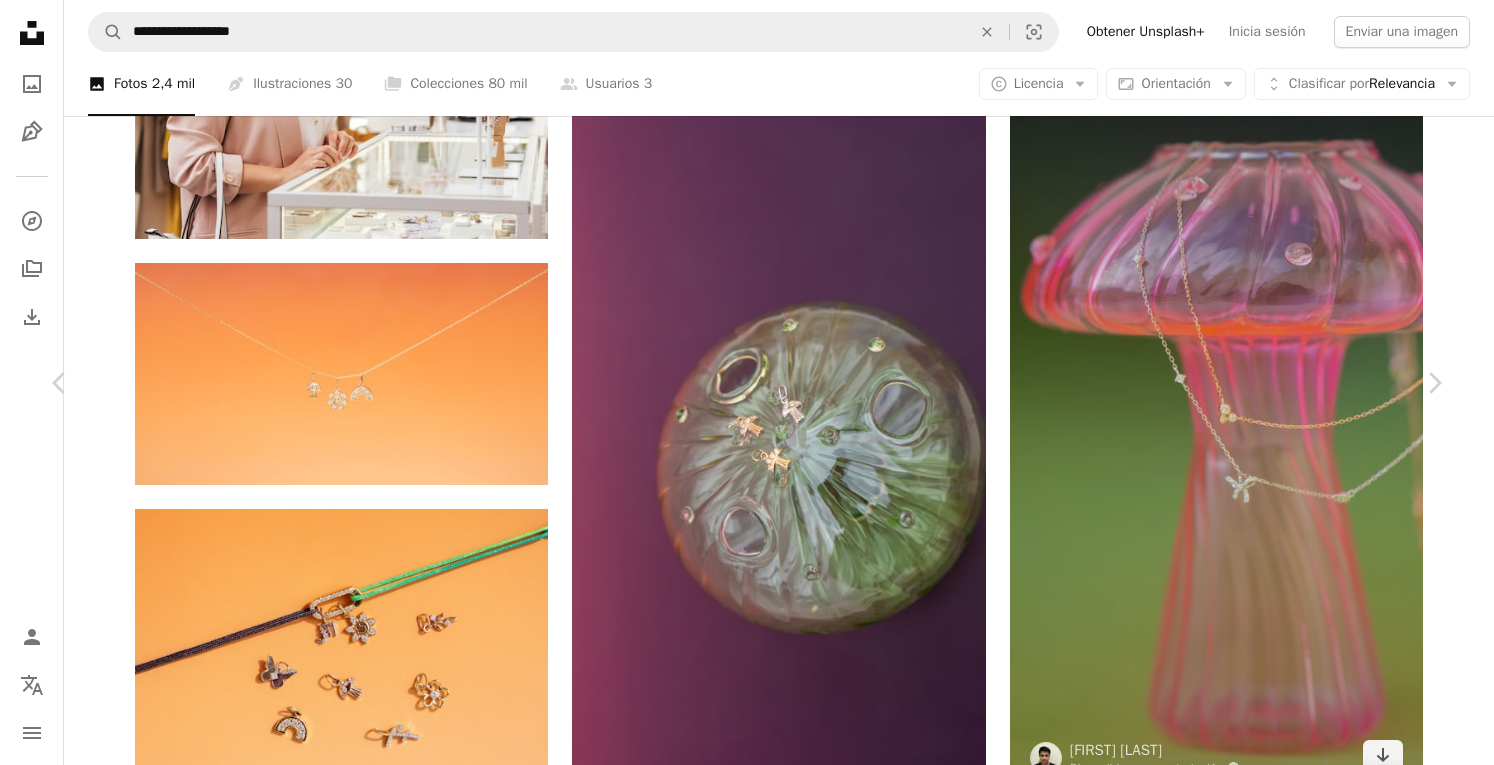 click on "An X shape Chevron left Chevron right Getty Images Para Unsplash+ A heart A plus sign Editar imagen Plus sign for Unsplash+ A lock Descargar Zoom in A forward-right arrow Compartir More Actions Calendar outlined Publicado el 26 de agosto de 2022 Safety Con la Licencia Unsplash+ gente Sólo para adultos Mujer hermosa joyería novio regalo venta al por menor adulto joven sorpresa [COUNTRY] dentro gente blanca arete pareja heterosexual estilos de vida Imágenes gratuitas De esta serie Chevron right Plus sign for Unsplash+ Plus sign for Unsplash+ Plus sign for Unsplash+ Plus sign for Unsplash+ Plus sign for Unsplash+ Plus sign for Unsplash+ Plus sign for Unsplash+ Plus sign for Unsplash+ Plus sign for Unsplash+ Imágenes relacionadas Plus sign for Unsplash+ A heart A plus sign Getty Images Para Unsplash+ A lock Descargar Plus sign for Unsplash+ A heart A plus sign Getty Images Para Unsplash+ A lock Descargar Plus sign for Unsplash+ A heart A plus sign Getty Images Para Unsplash+ Para" at bounding box center [747, 5931] 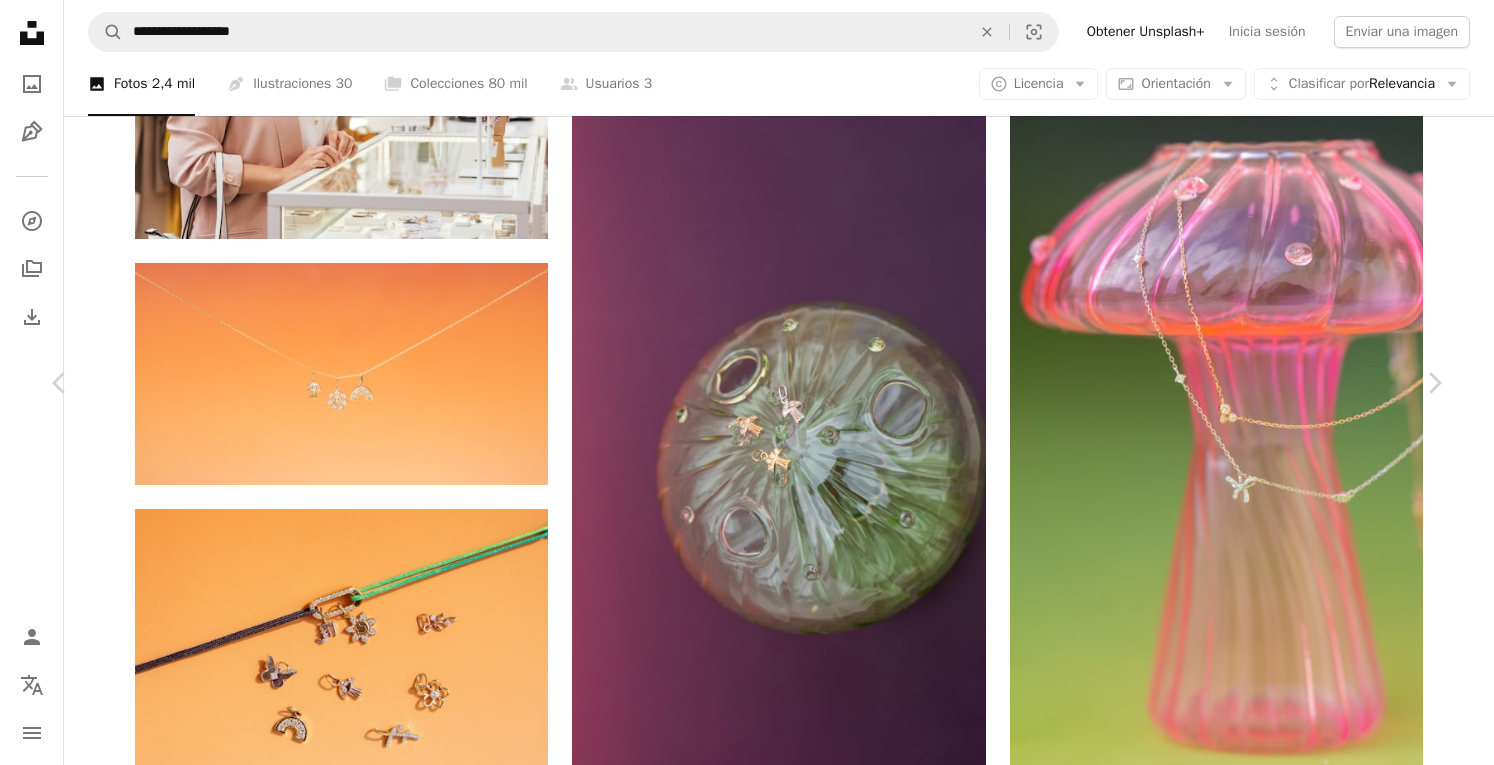 scroll, scrollTop: 1457, scrollLeft: 0, axis: vertical 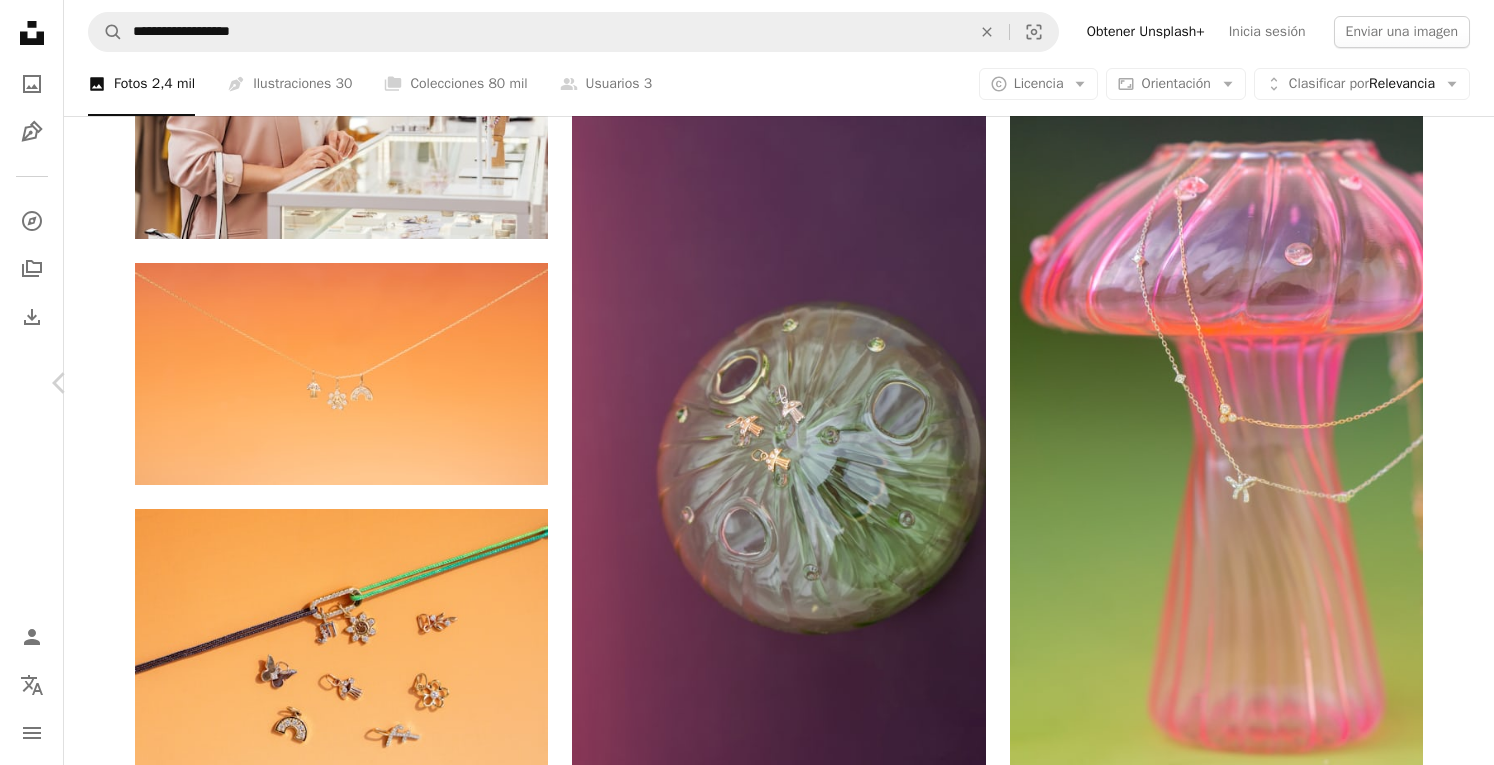 click on "Chevron right" 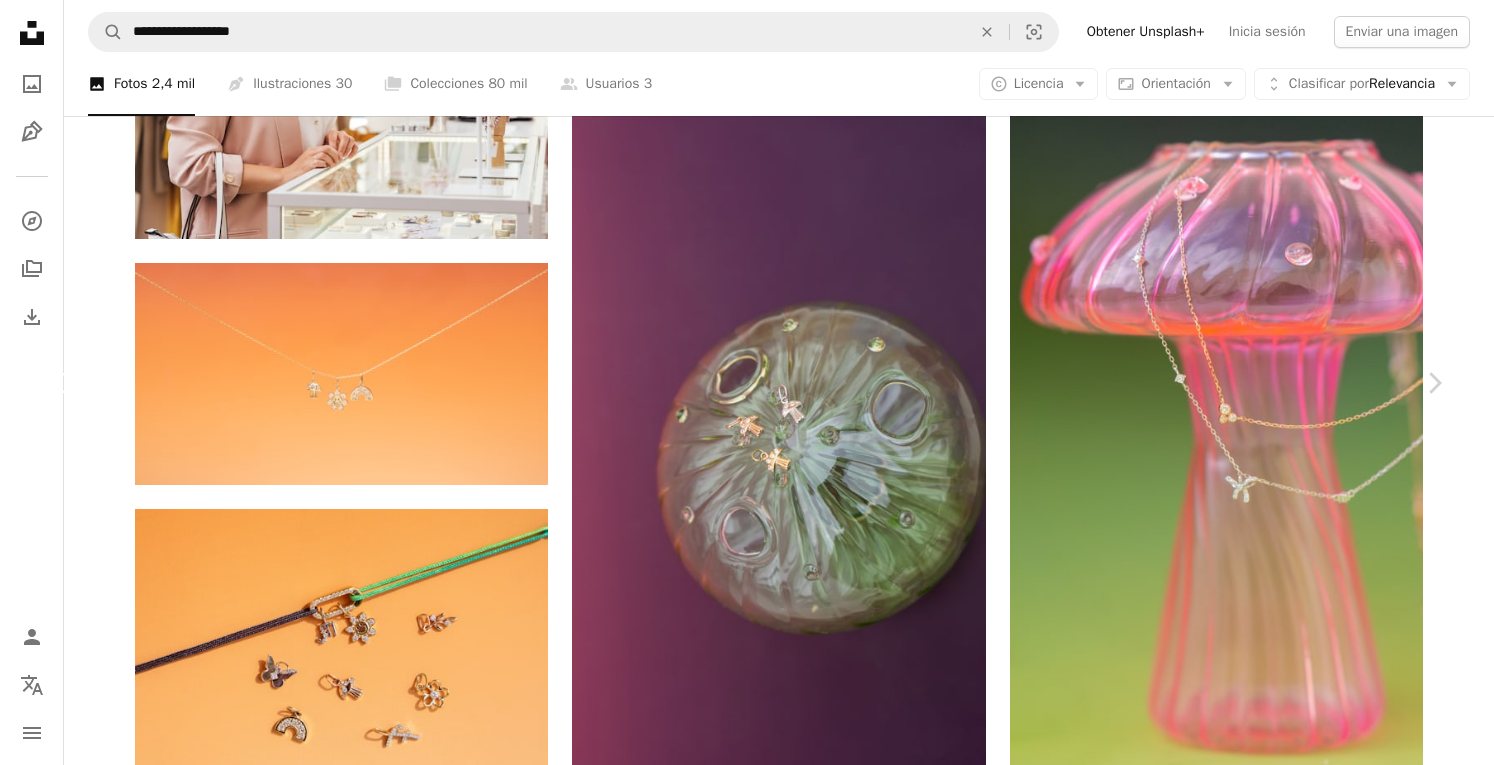 click 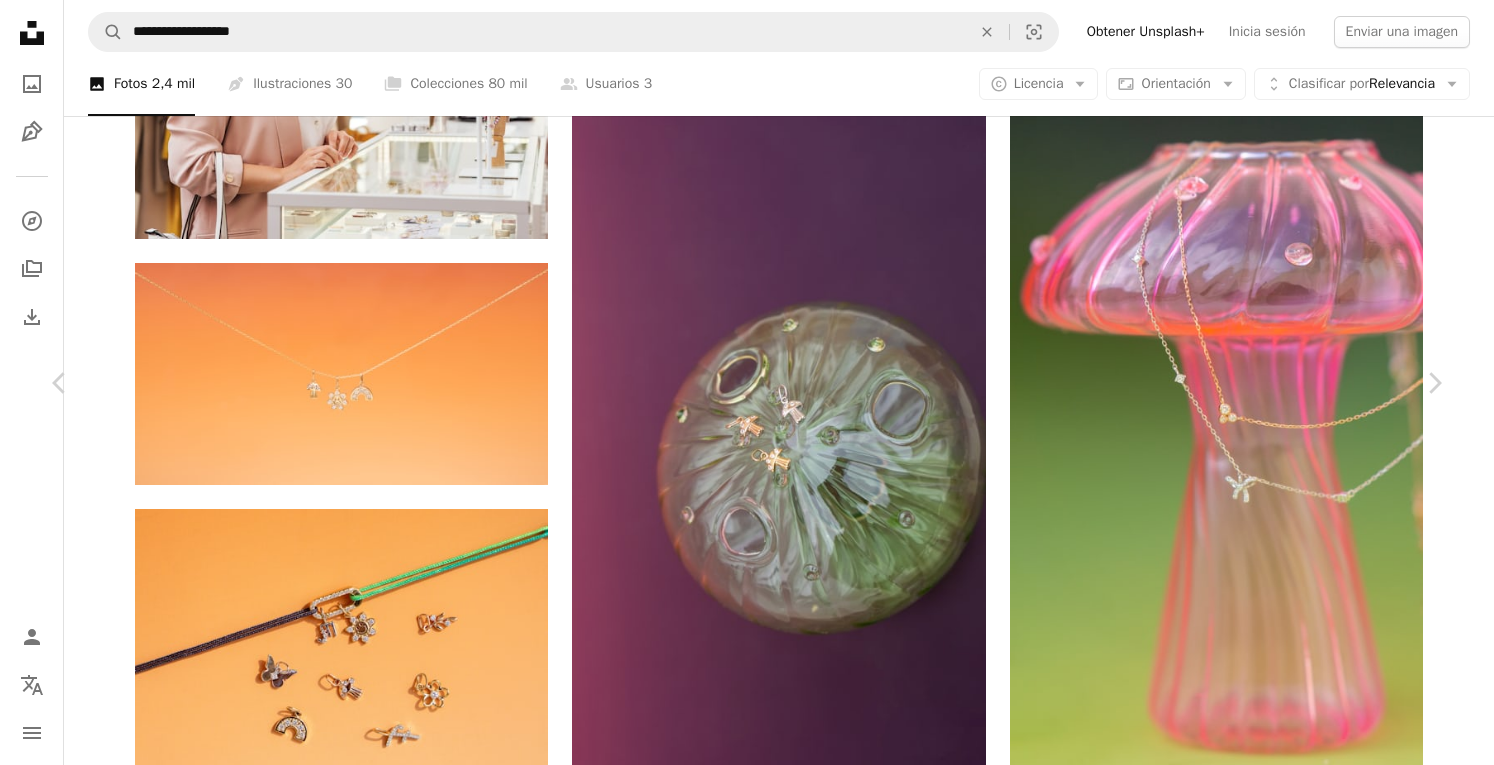 scroll, scrollTop: 2100, scrollLeft: 0, axis: vertical 